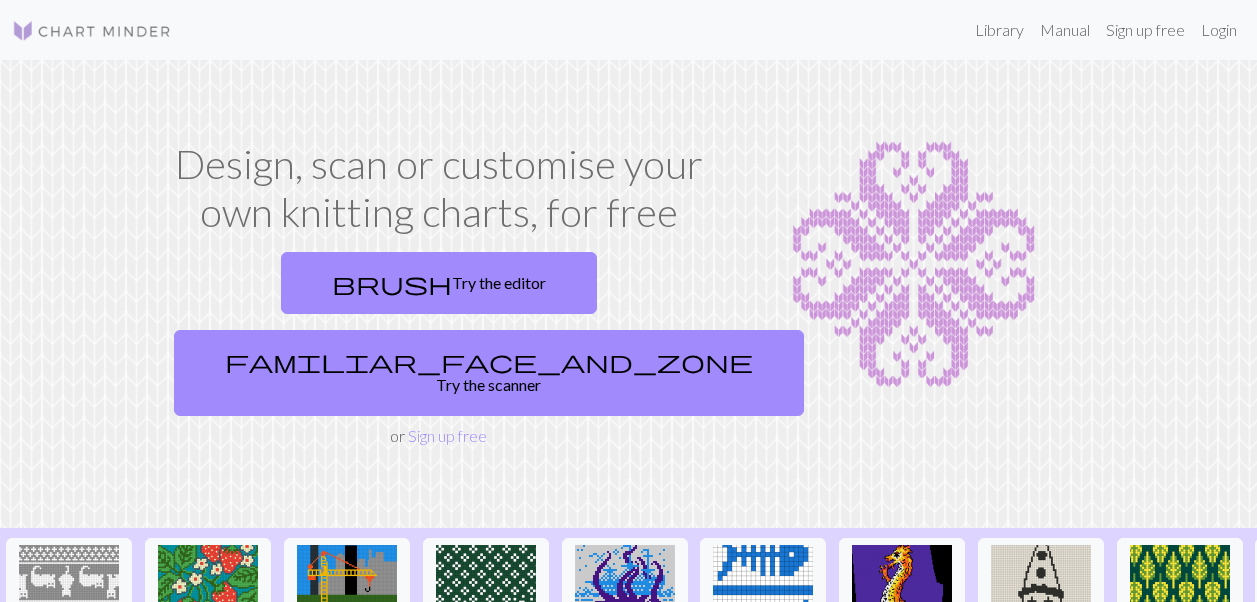 scroll, scrollTop: 85, scrollLeft: 0, axis: vertical 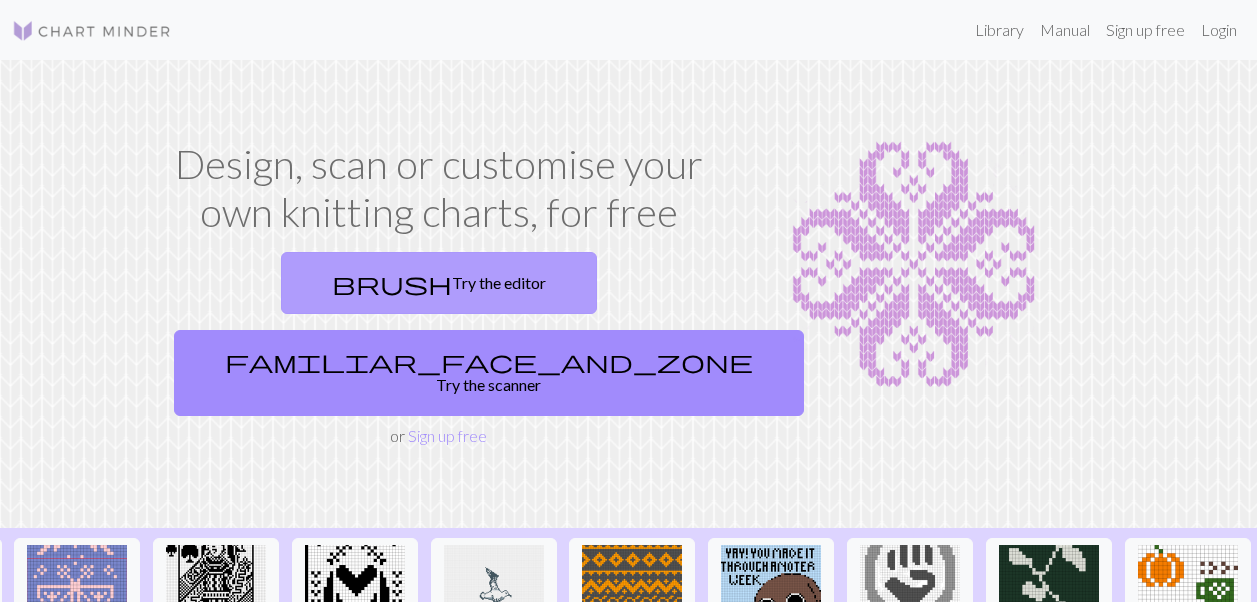 click on "brush  Try the editor" at bounding box center [439, 283] 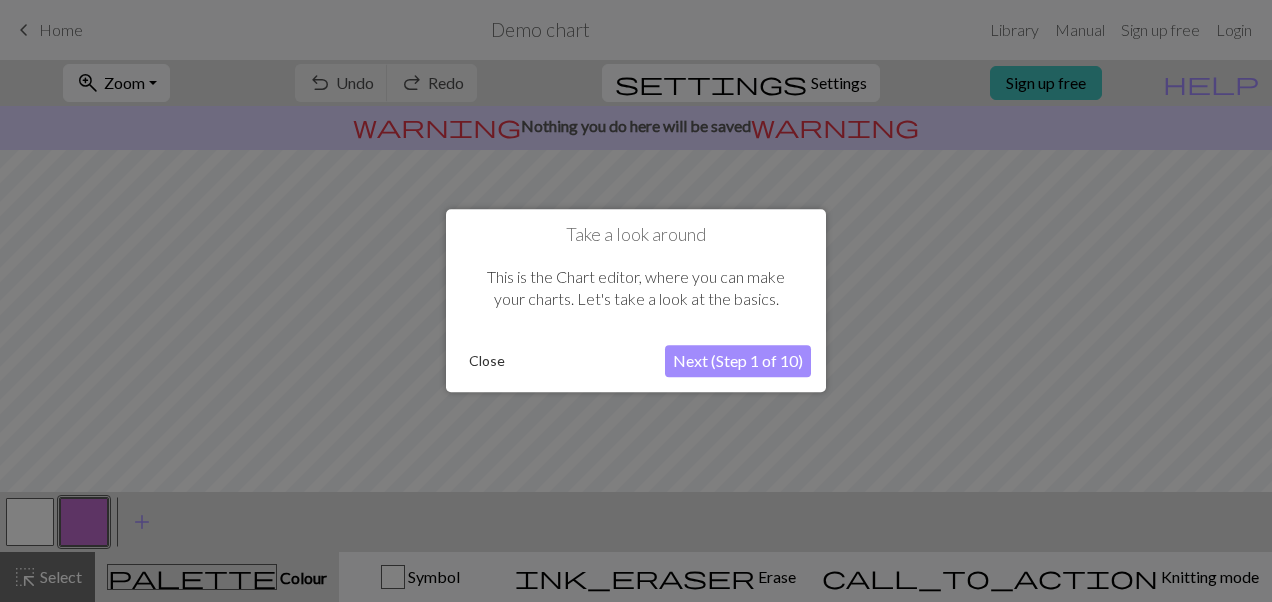 click on "Next (Step 1 of 10)" at bounding box center (738, 362) 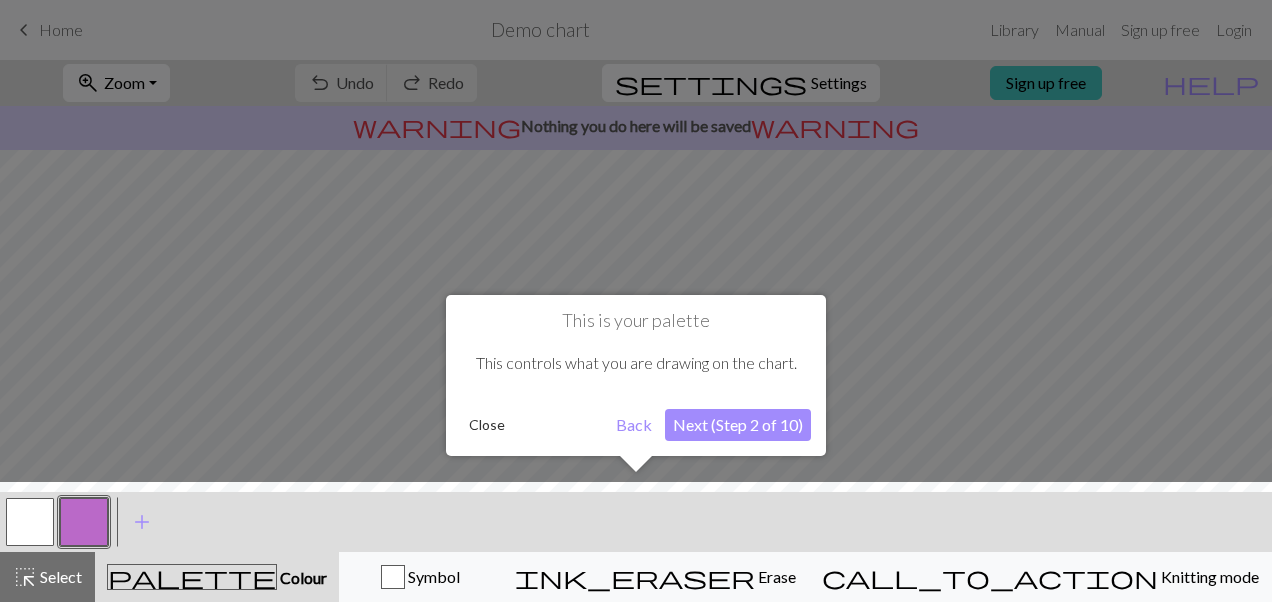click on "Next (Step 2 of 10)" at bounding box center (738, 425) 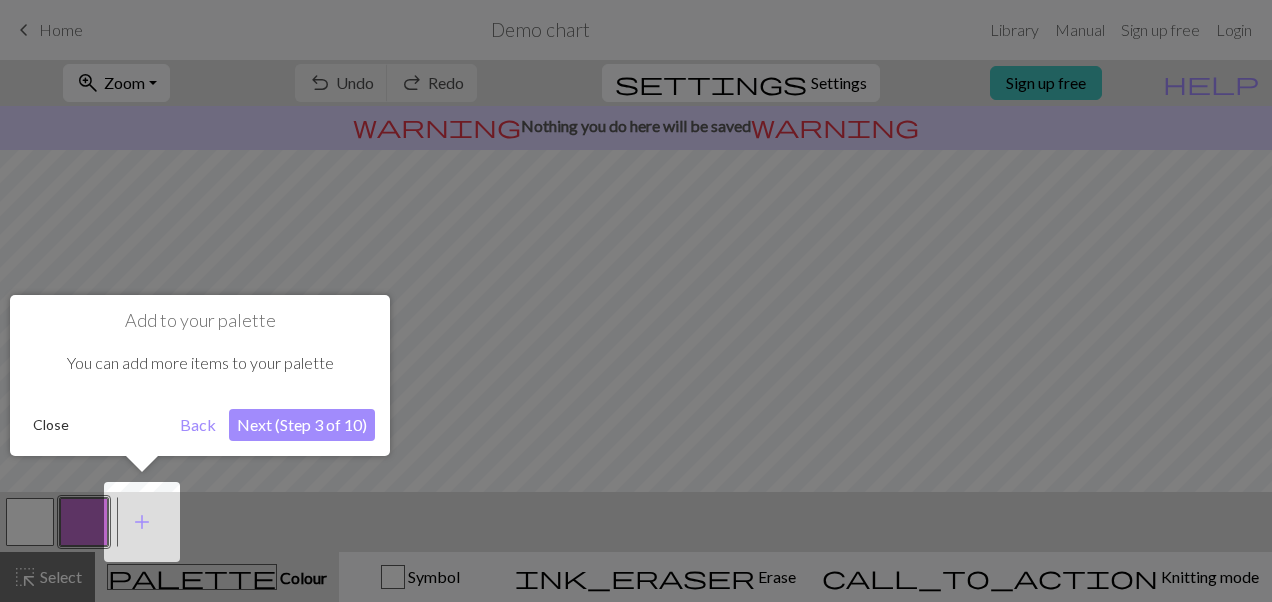click on "Next (Step 3 of 10)" at bounding box center [302, 425] 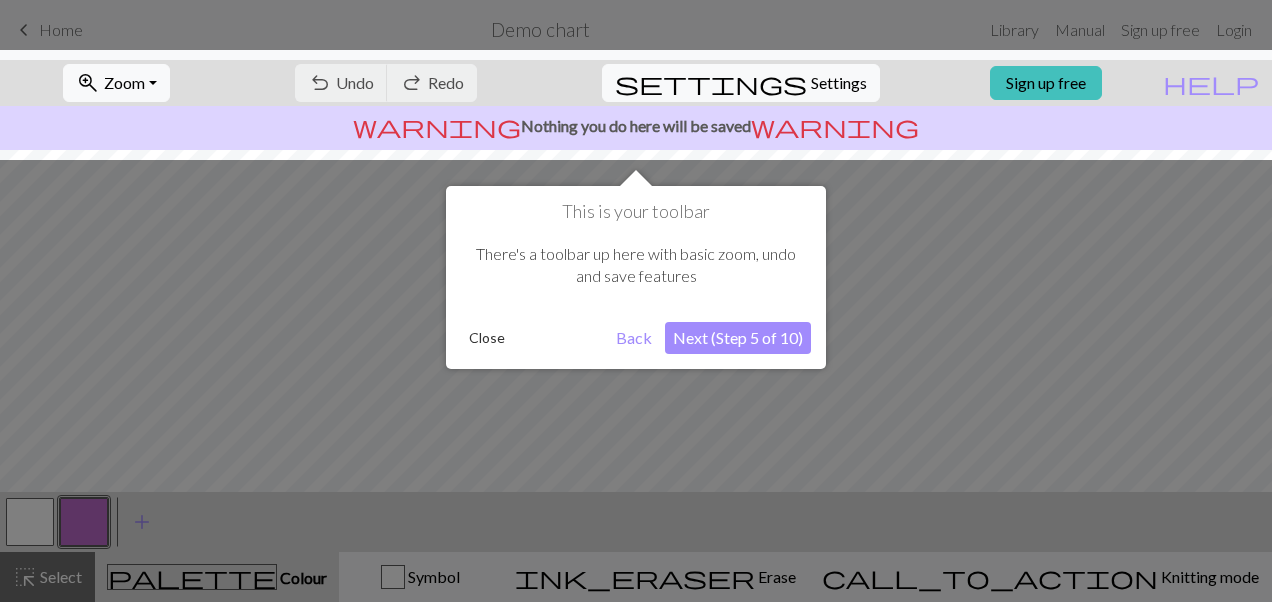 click on "Next (Step 5 of 10)" at bounding box center (738, 338) 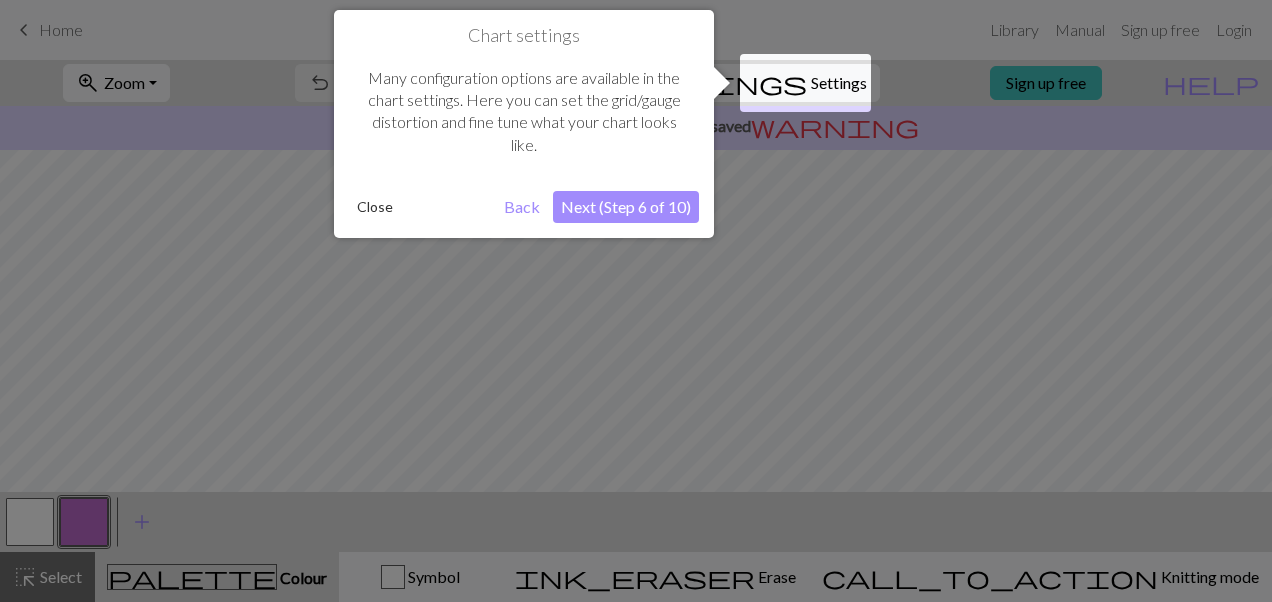 click on "Next (Step 6 of 10)" at bounding box center (626, 207) 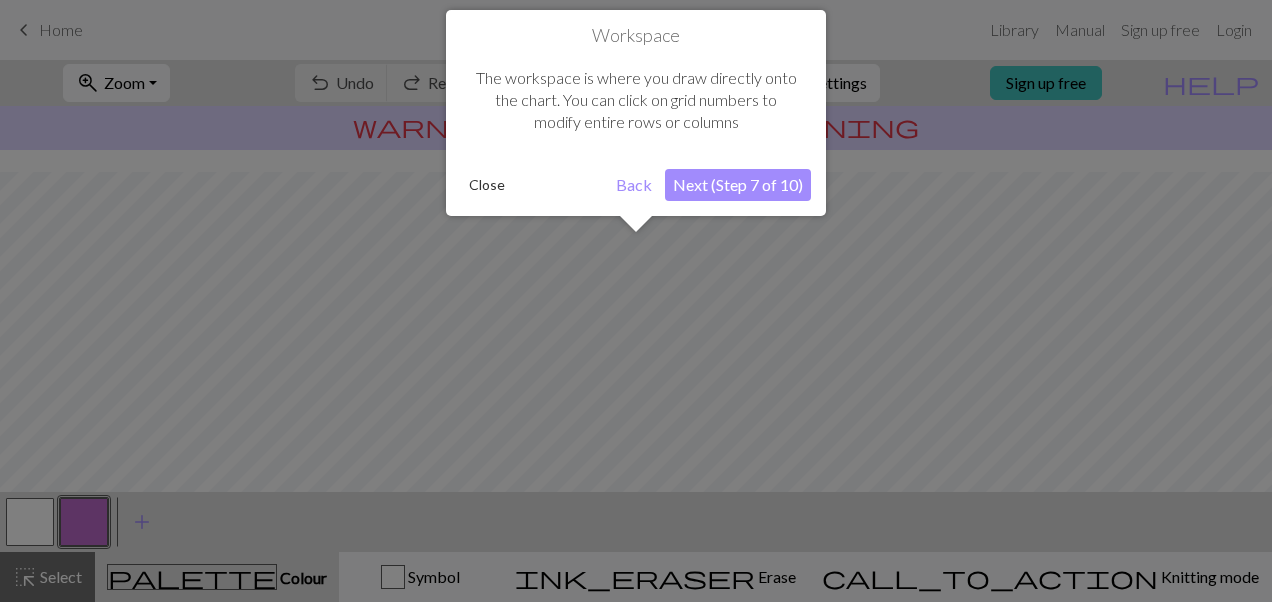 scroll, scrollTop: 120, scrollLeft: 0, axis: vertical 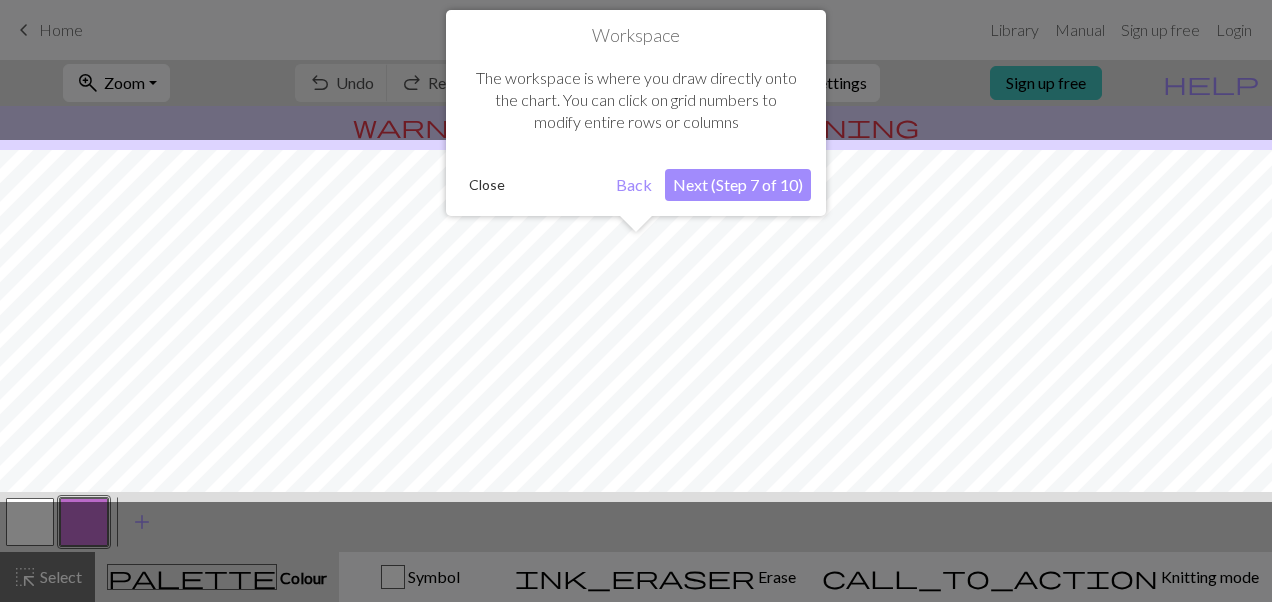 drag, startPoint x: 1267, startPoint y: 263, endPoint x: 1274, endPoint y: 438, distance: 175.13994 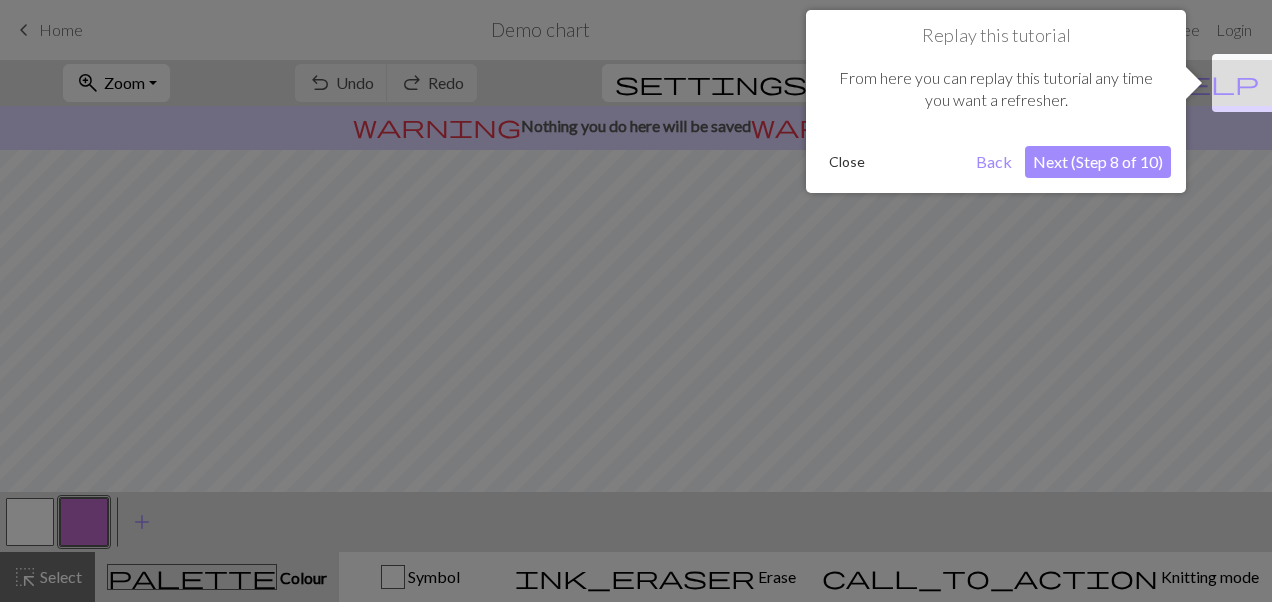 click on "Next (Step 8 of 10)" at bounding box center [1098, 162] 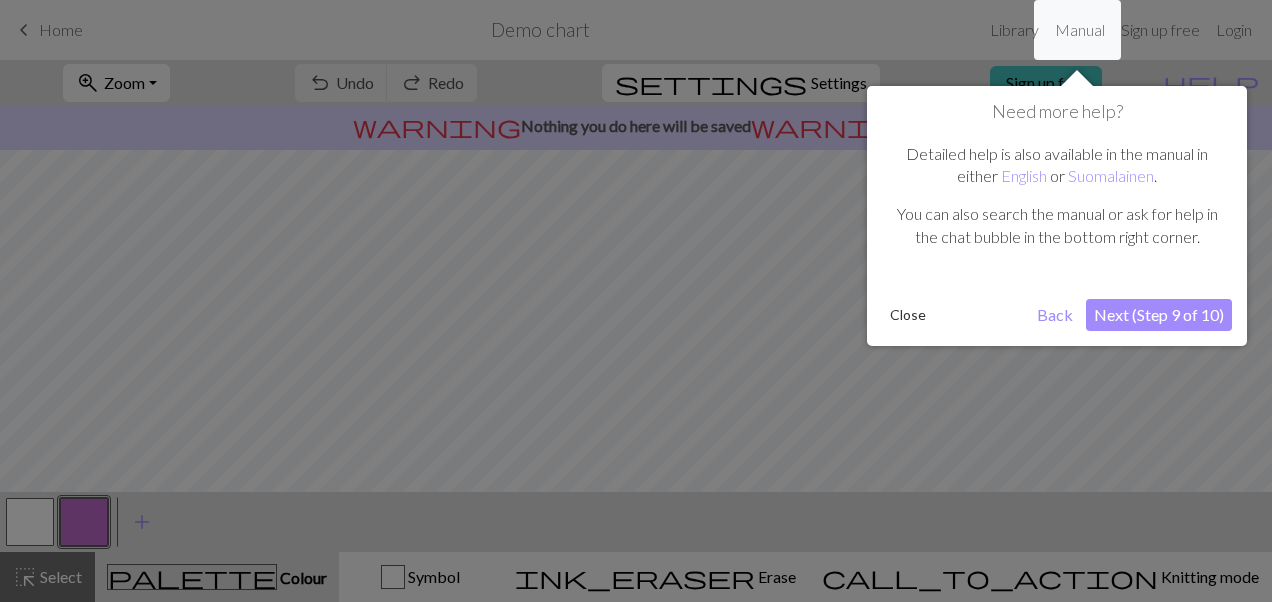 click on "Next (Step 9 of 10)" at bounding box center (1159, 315) 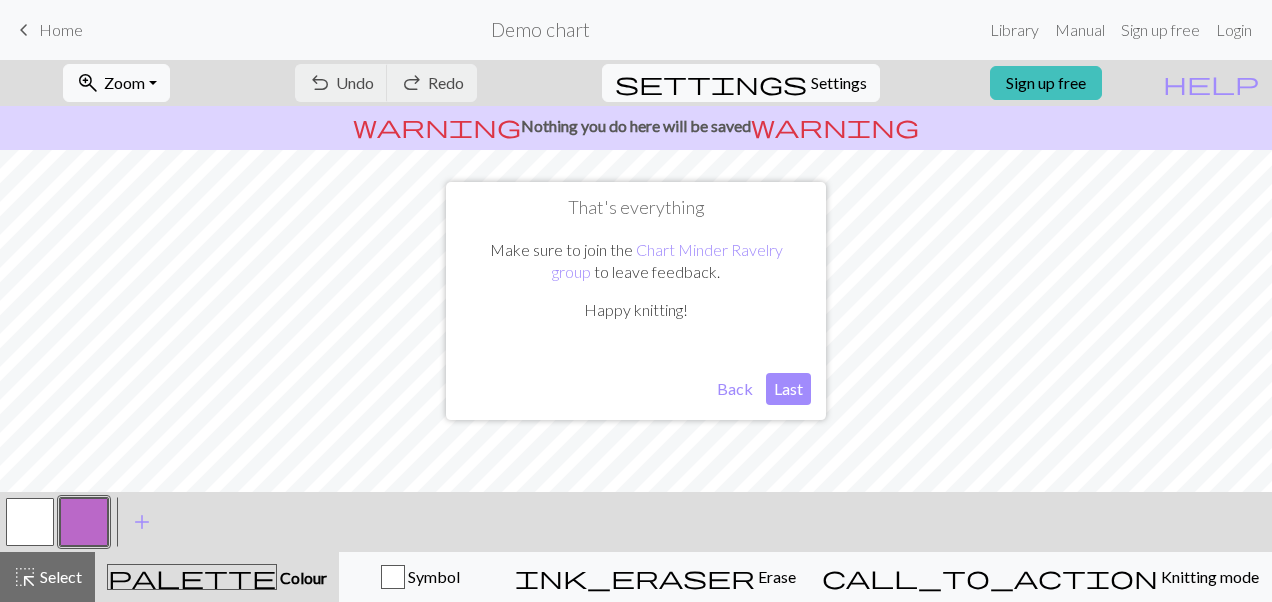 click on "Last" at bounding box center [788, 389] 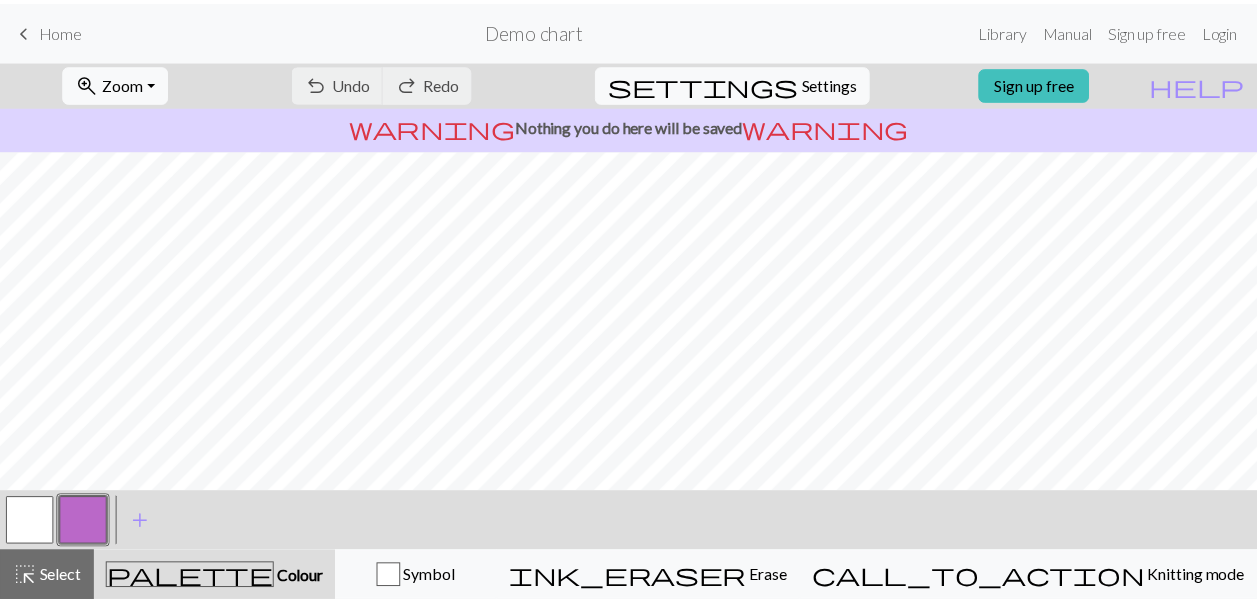 scroll, scrollTop: 0, scrollLeft: 0, axis: both 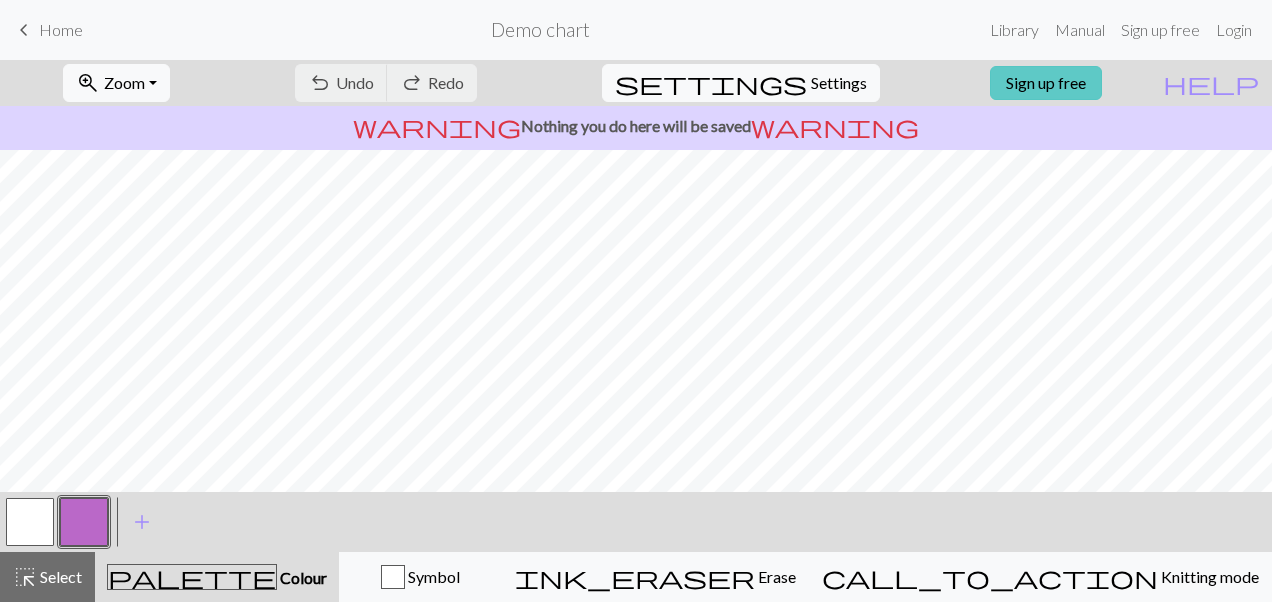 click on "Sign up free" at bounding box center (1046, 83) 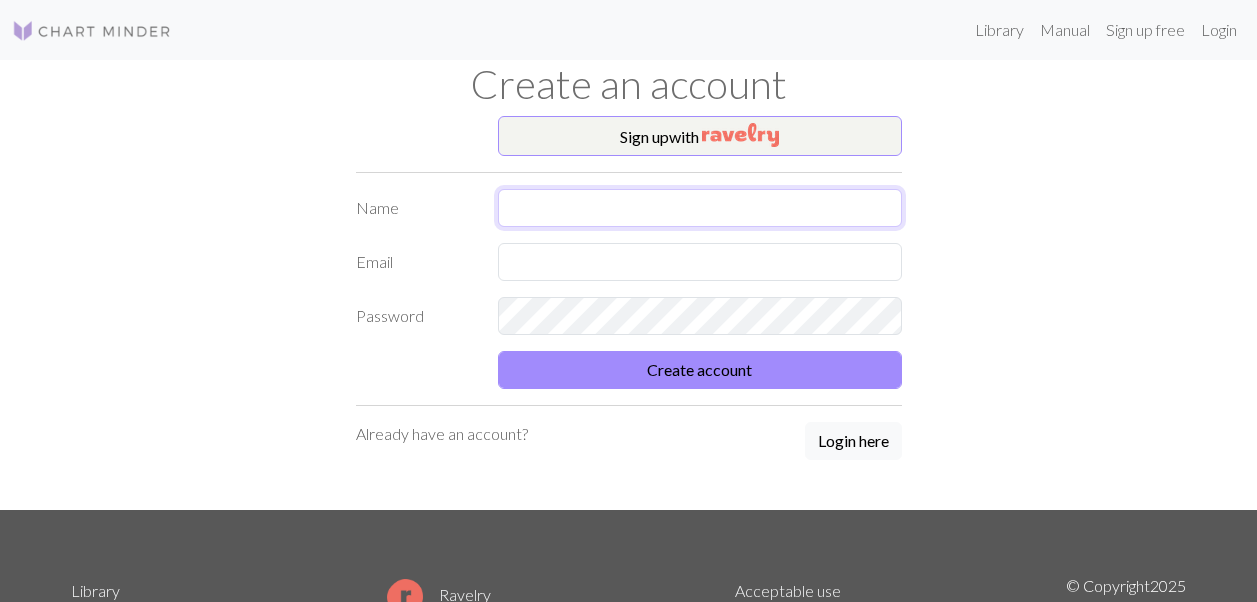 click at bounding box center (700, 208) 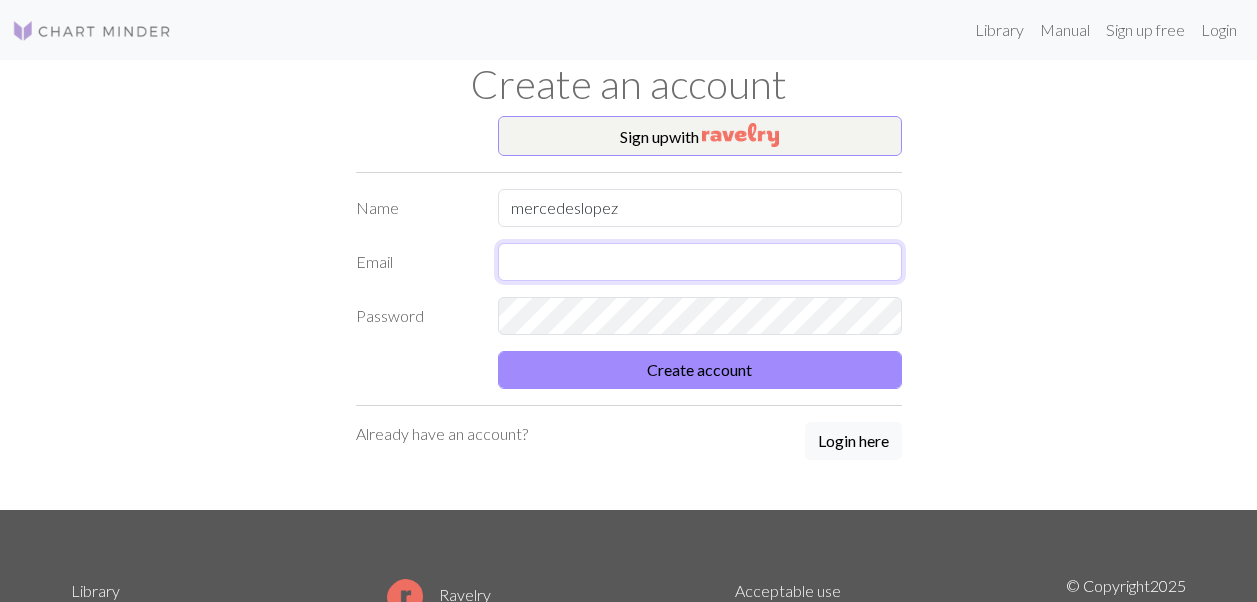 click at bounding box center (700, 262) 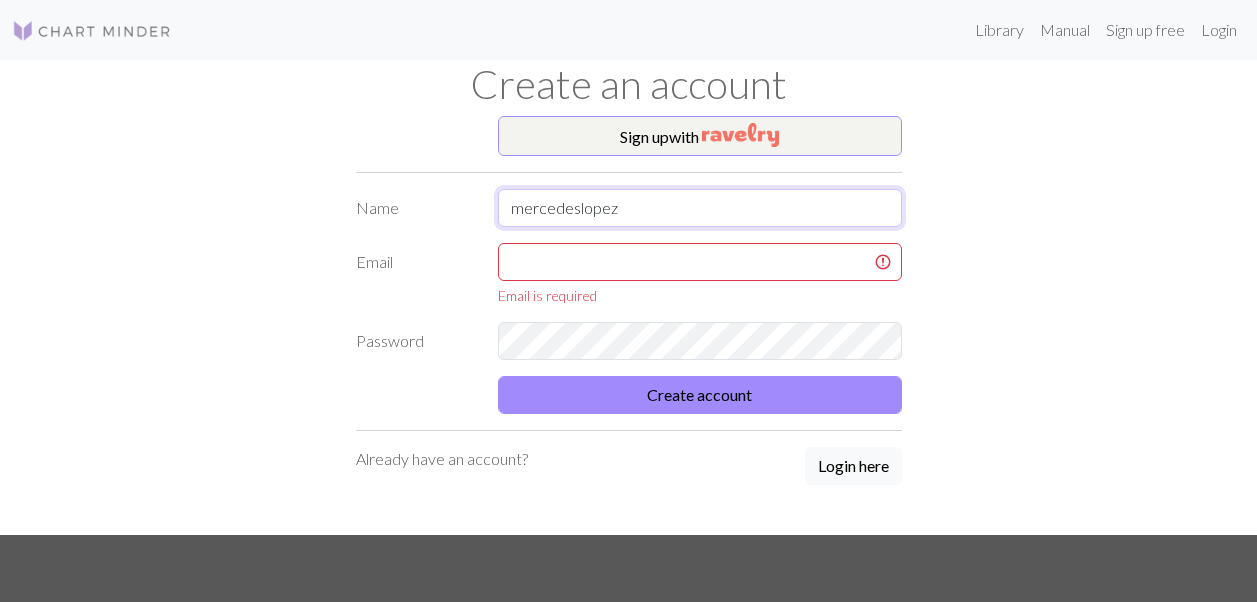 click on "mercedeslopez" at bounding box center (700, 208) 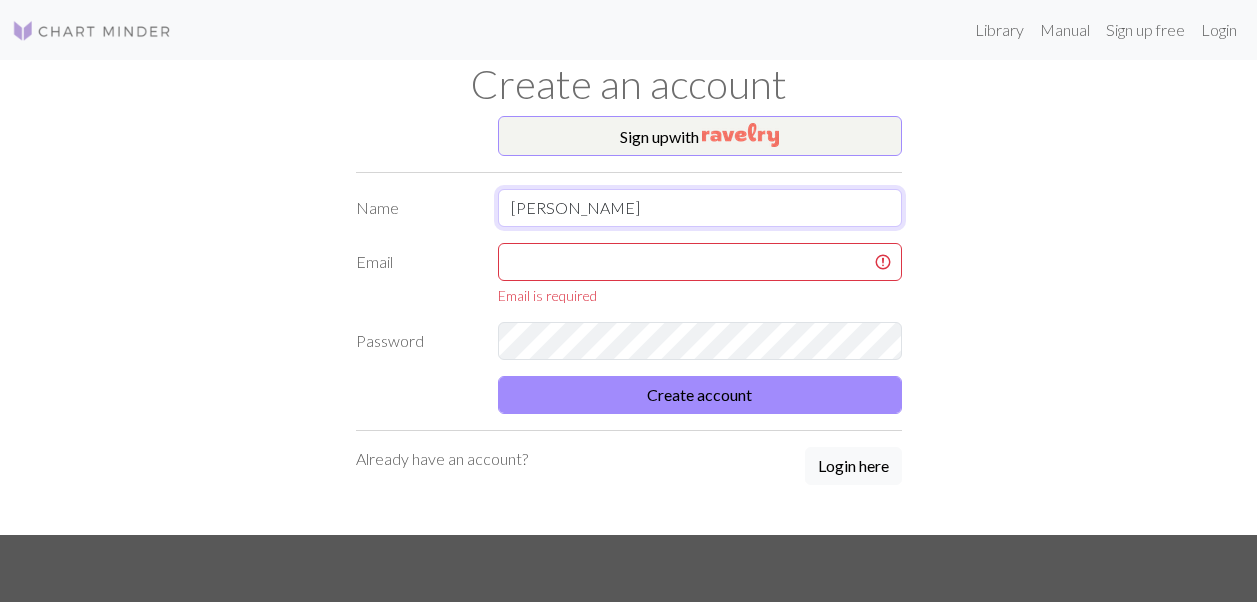 type on "[PERSON_NAME]" 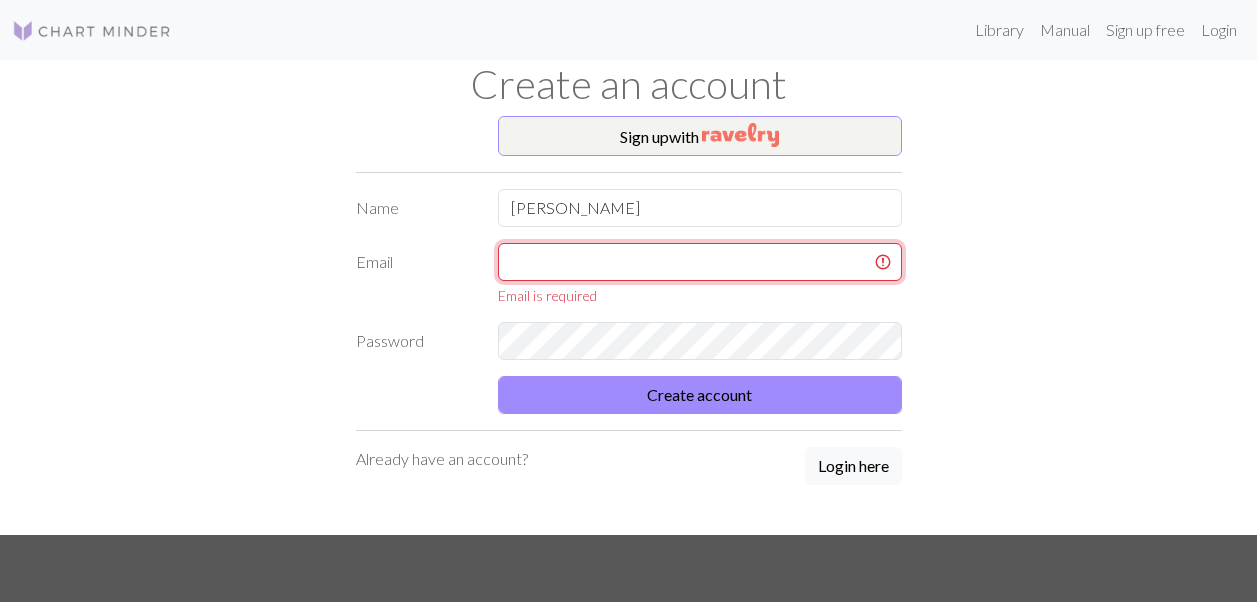 click at bounding box center (700, 262) 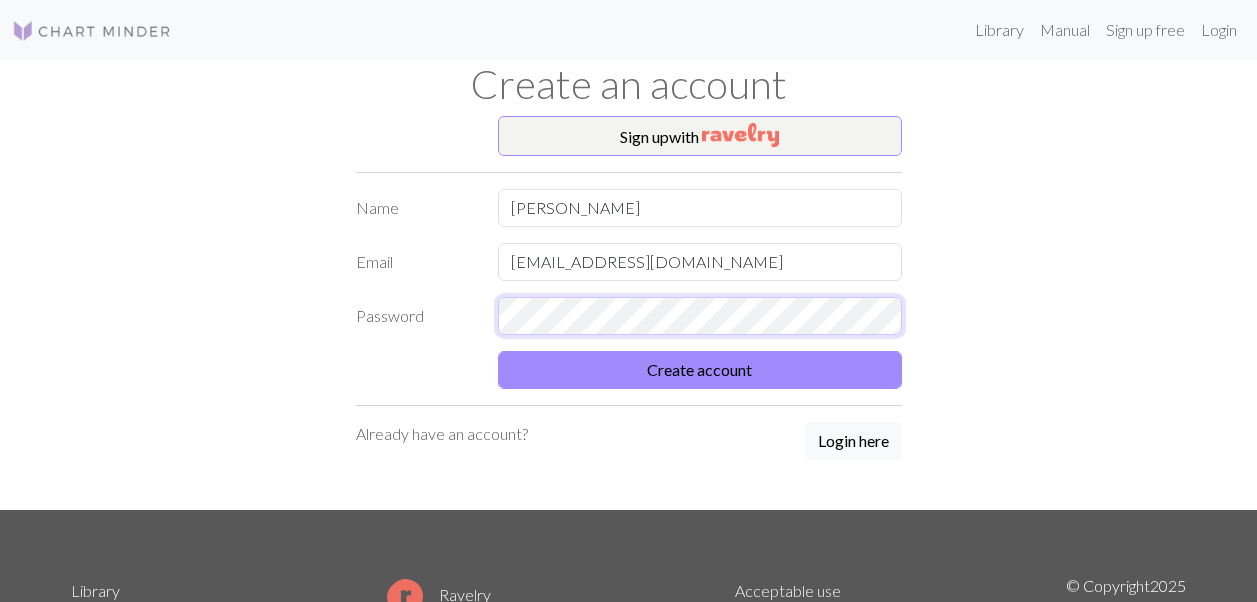 click on "Create account" at bounding box center (700, 370) 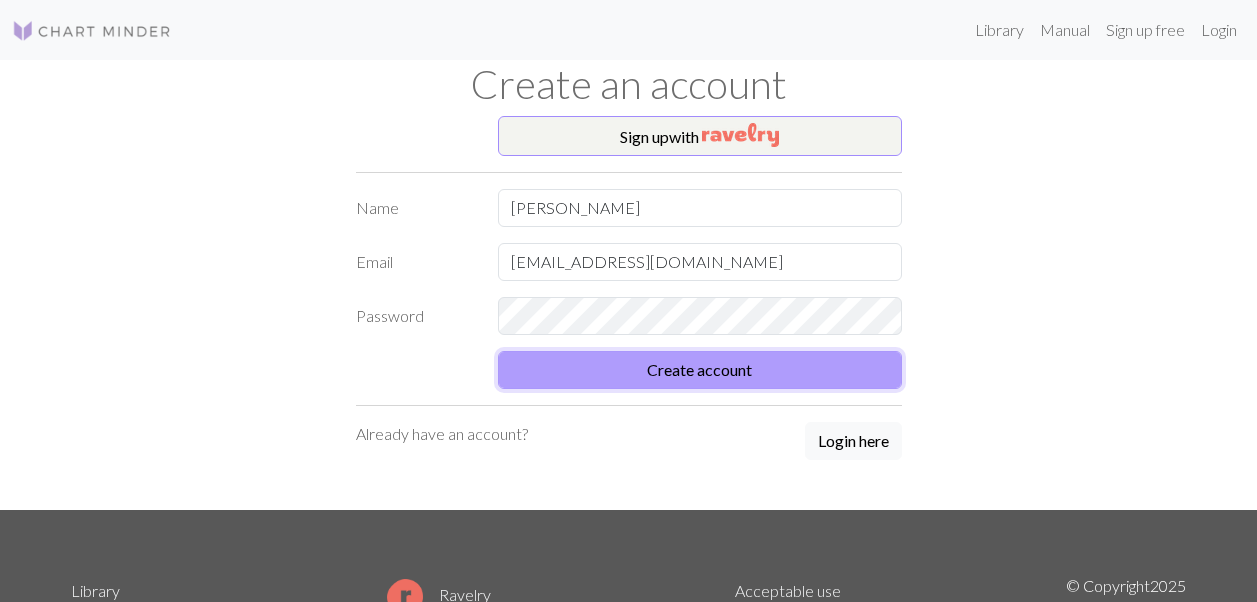 click on "Create account" at bounding box center [700, 370] 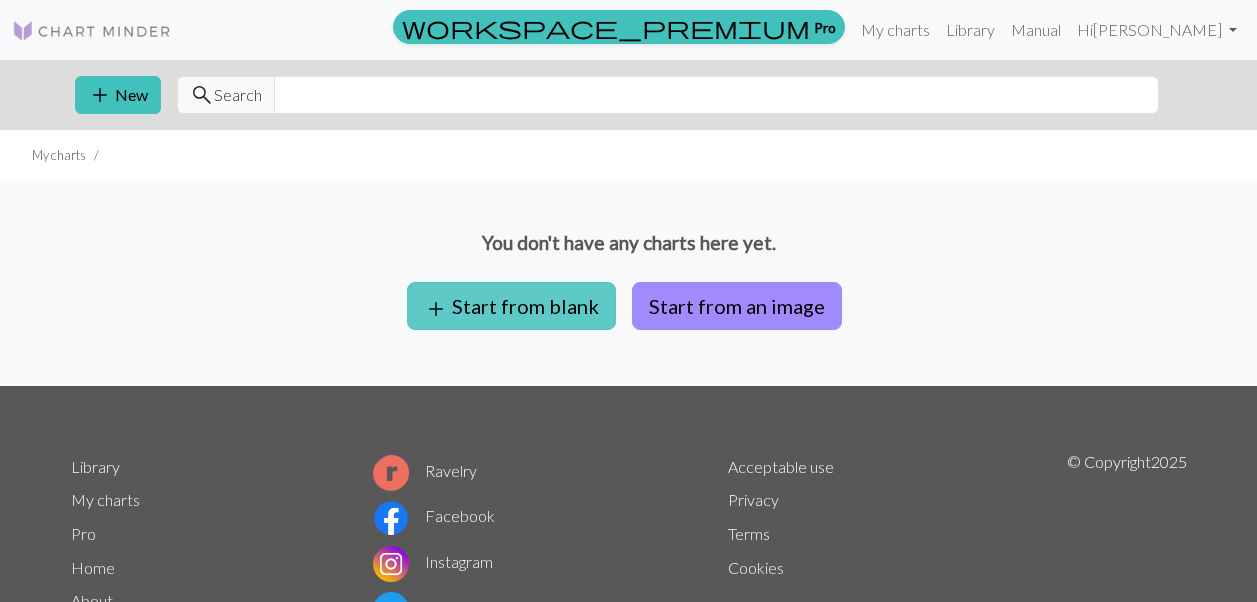 click on "add   Start from blank" at bounding box center [511, 306] 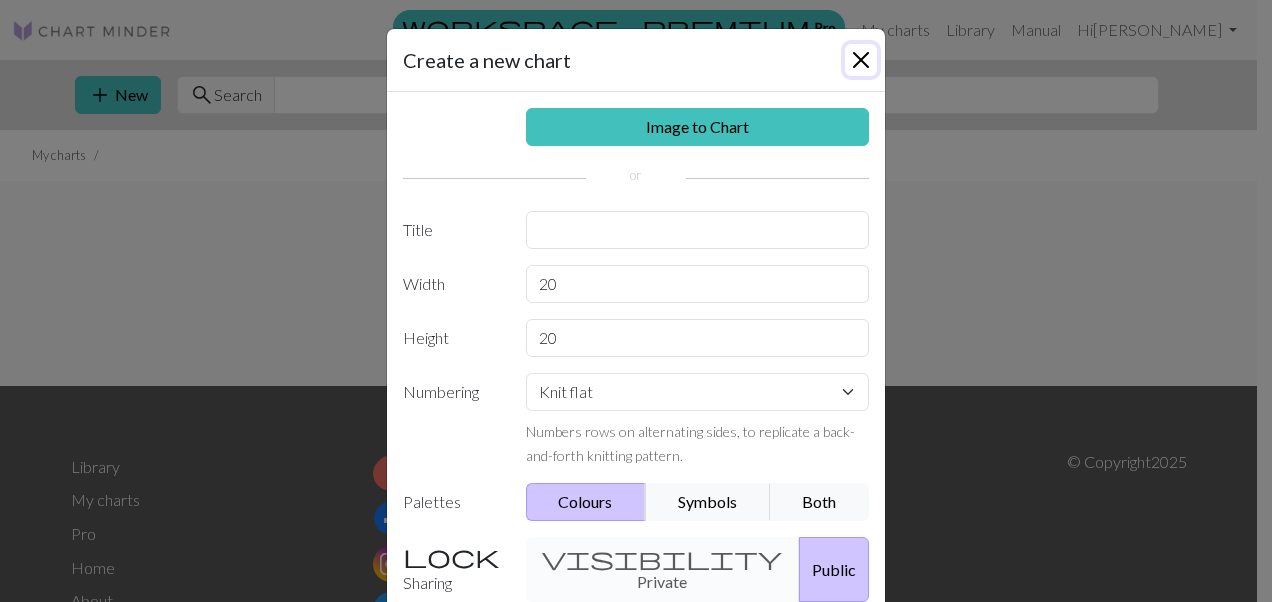 click at bounding box center [861, 60] 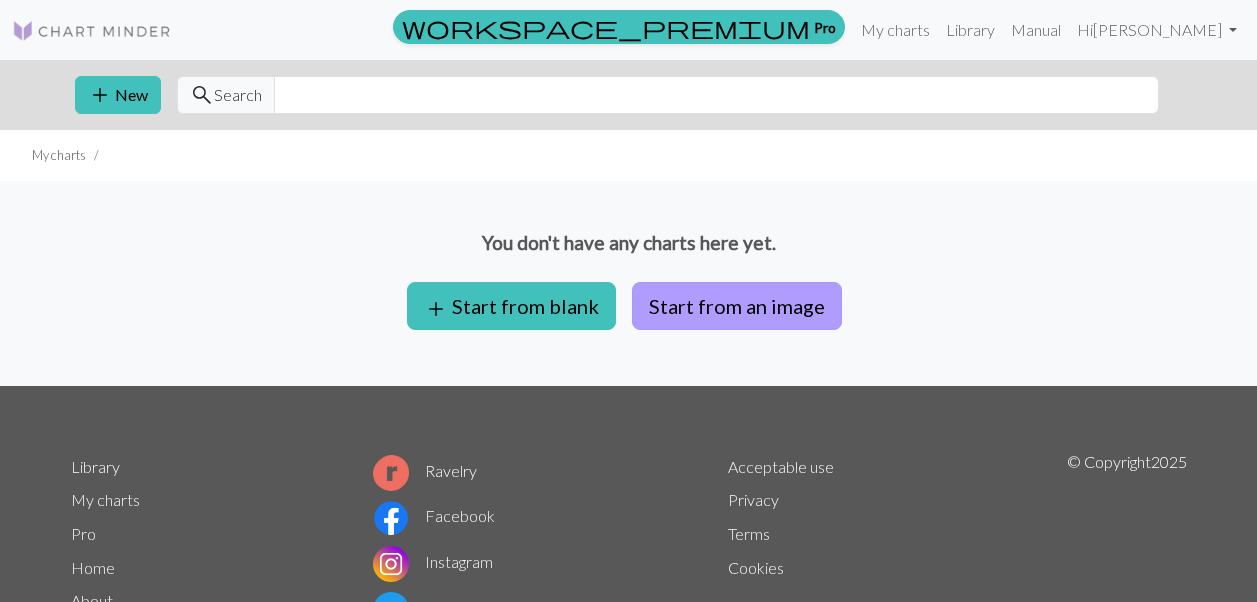click on "Start from an image" at bounding box center (737, 306) 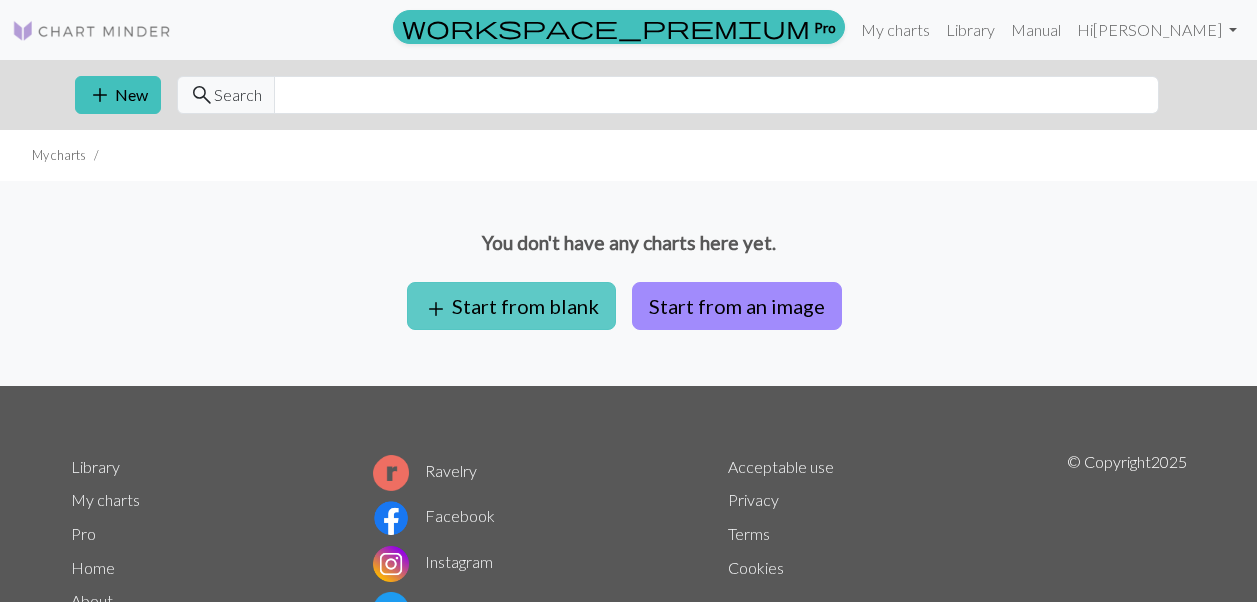 click on "add   Start from blank" at bounding box center [511, 306] 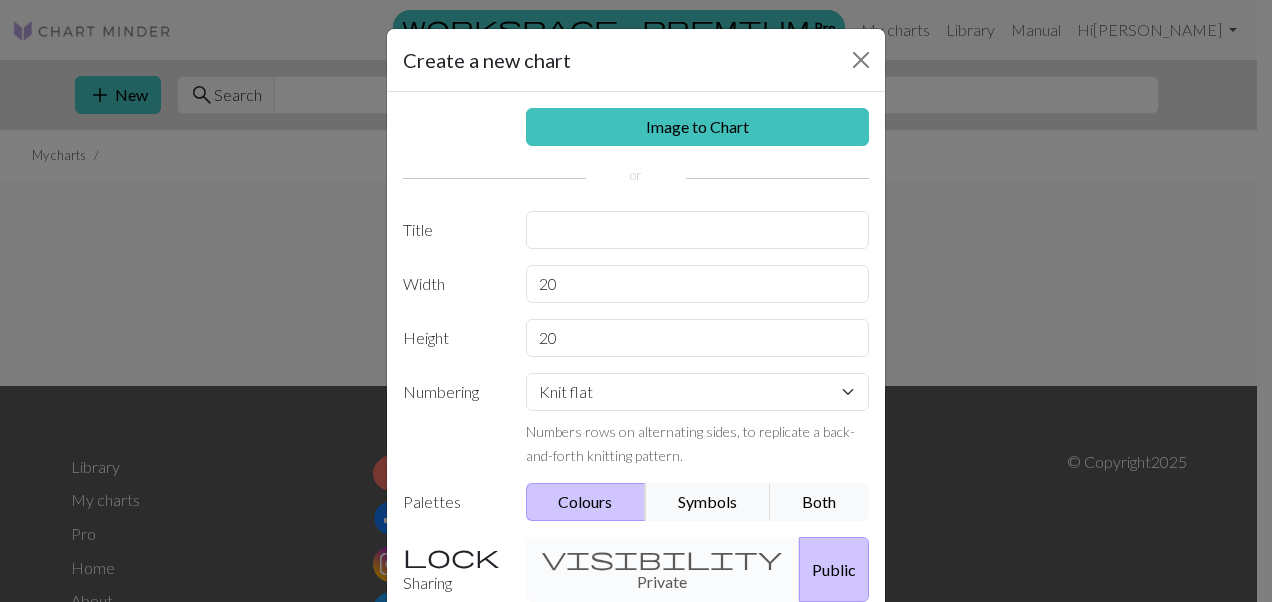 click on "Public" at bounding box center [834, 569] 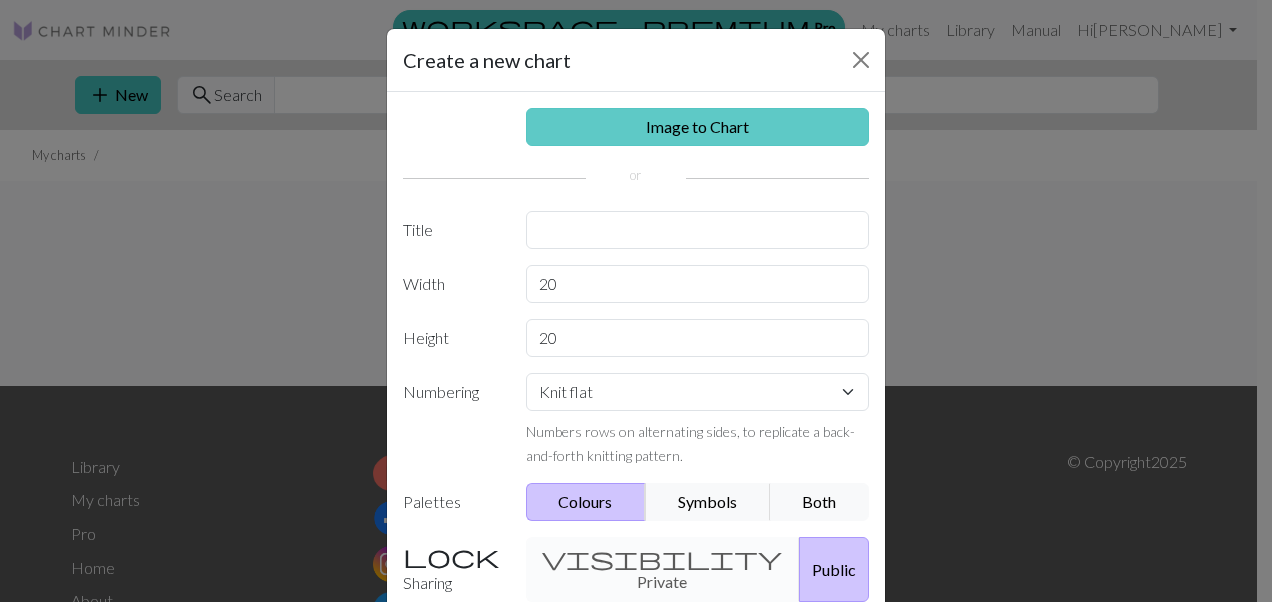 click on "Image to Chart" at bounding box center [698, 127] 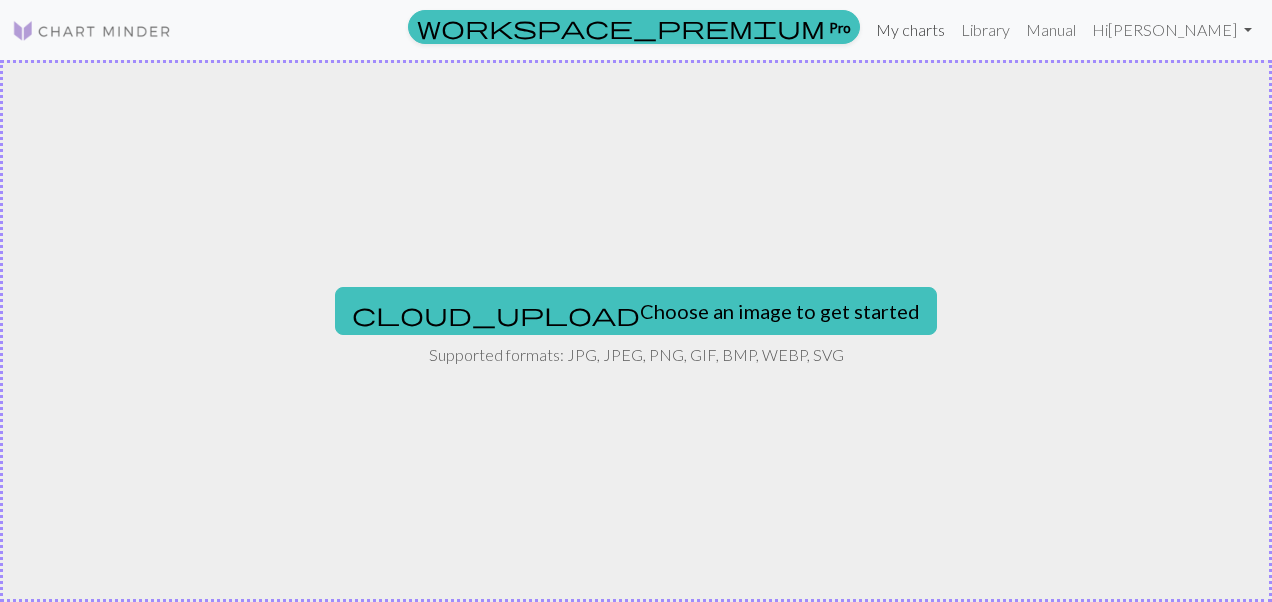 click on "My charts" at bounding box center (910, 30) 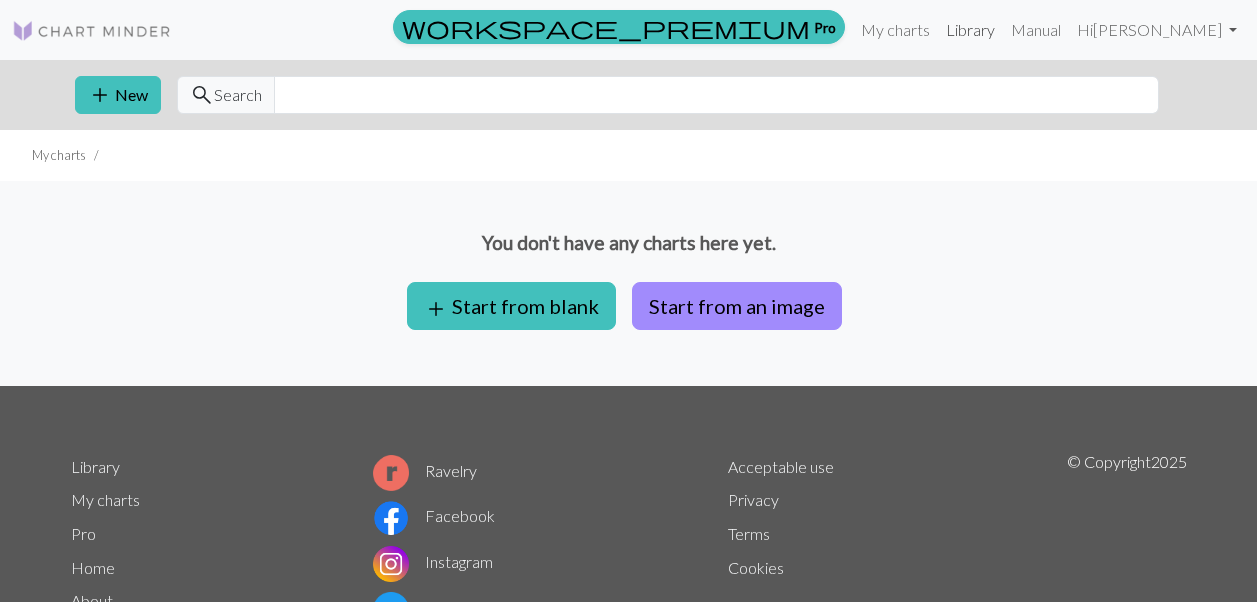 click on "Library" at bounding box center [970, 30] 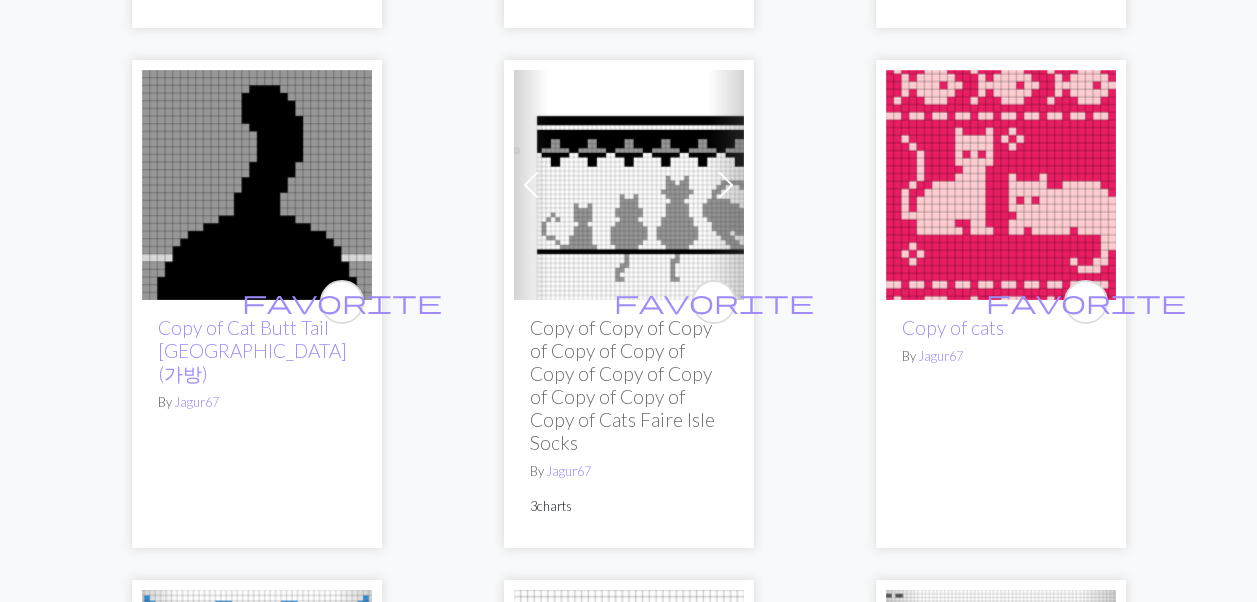 scroll, scrollTop: 5991, scrollLeft: 0, axis: vertical 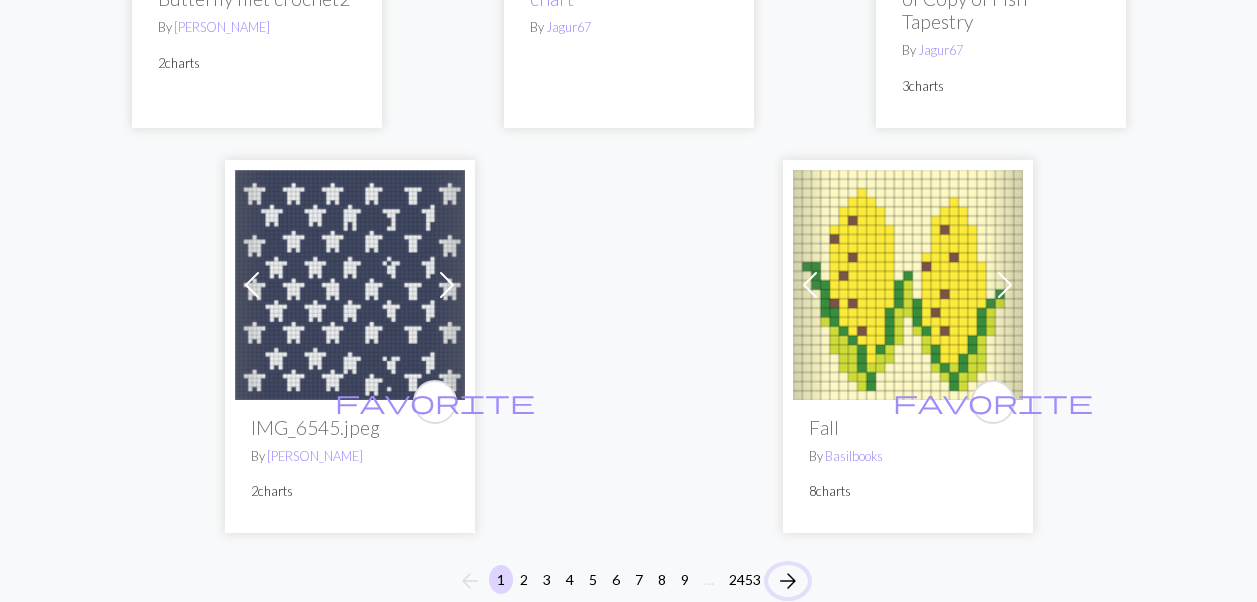 click on "arrow_forward" at bounding box center [788, 581] 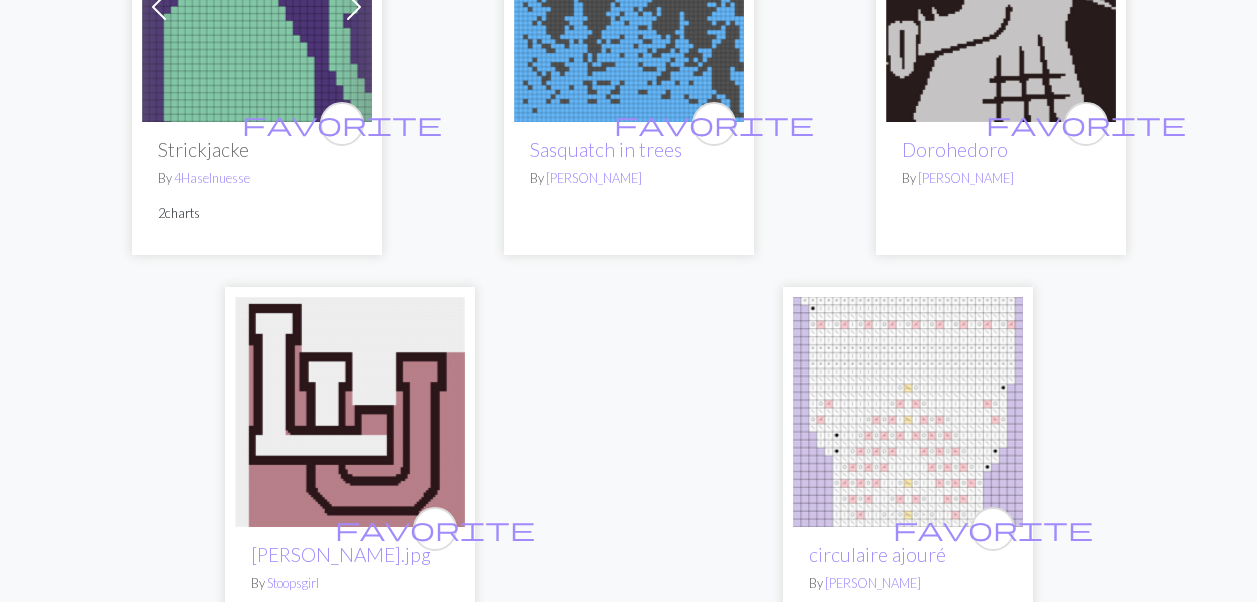 scroll, scrollTop: 7021, scrollLeft: 0, axis: vertical 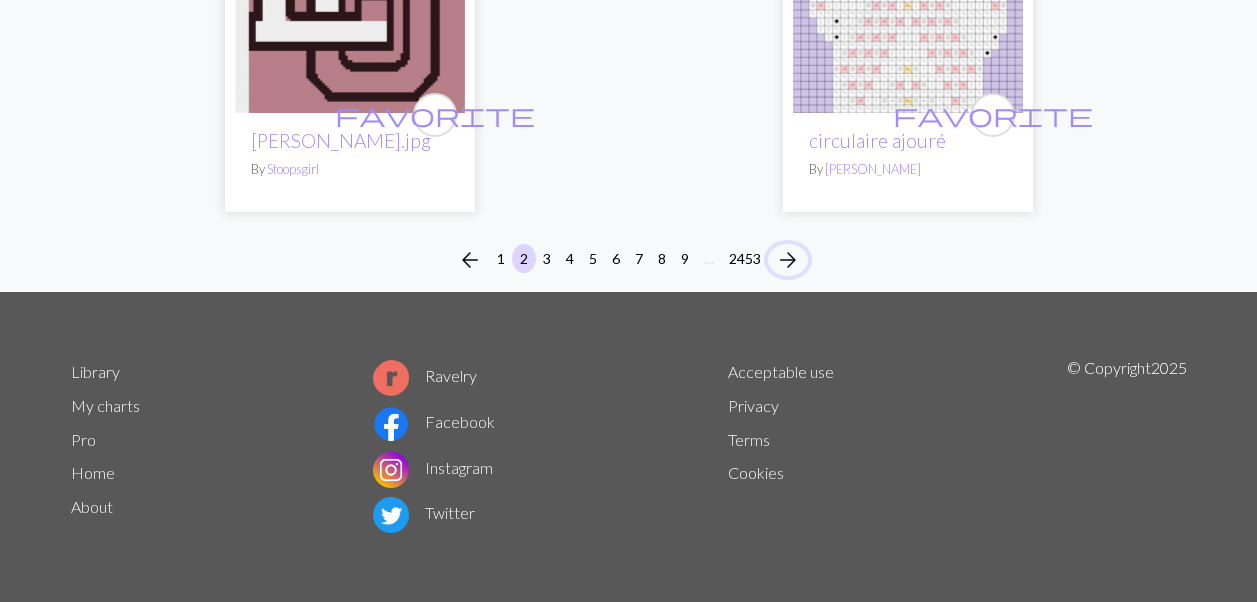 click on "arrow_forward" at bounding box center [788, 260] 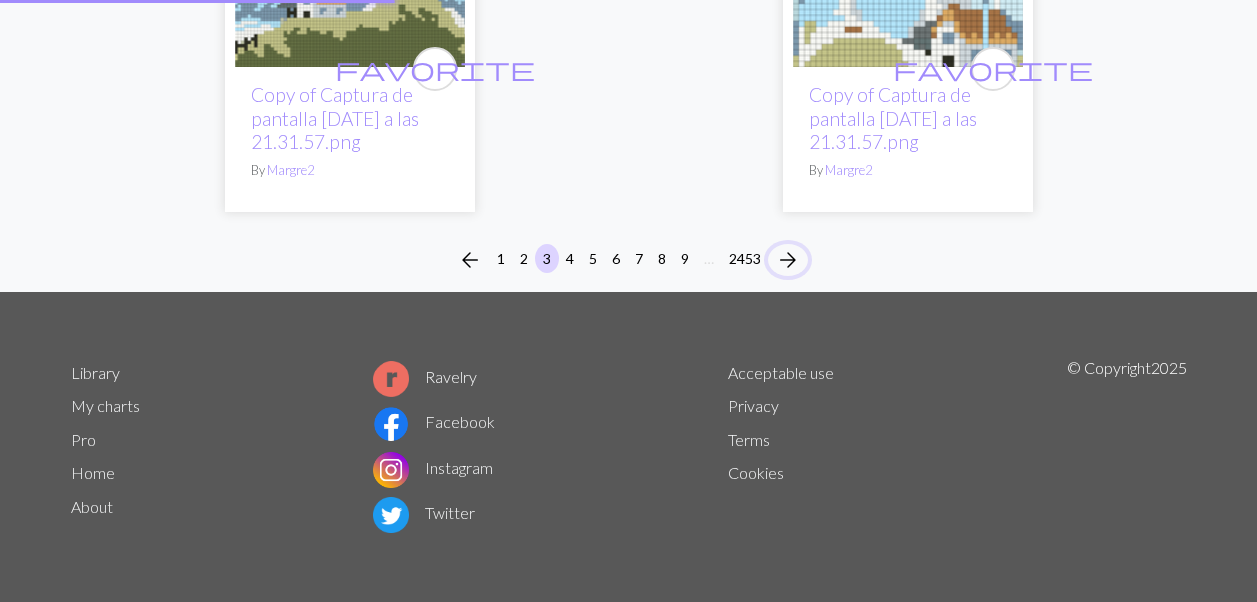 scroll, scrollTop: 0, scrollLeft: 0, axis: both 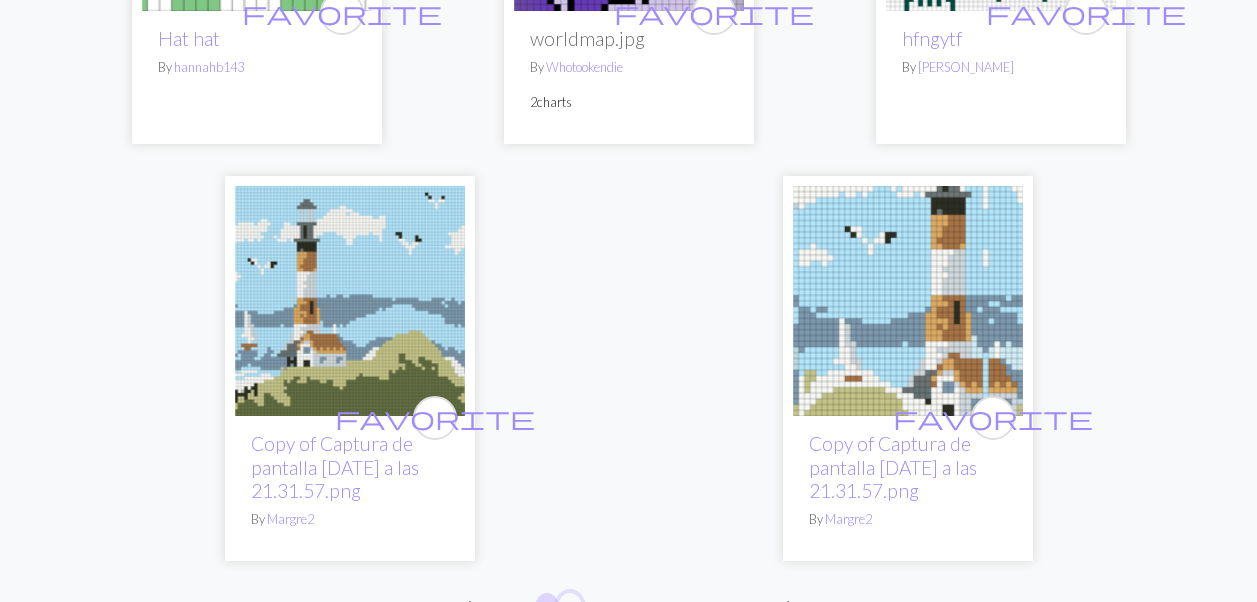 click on "4" at bounding box center [570, 607] 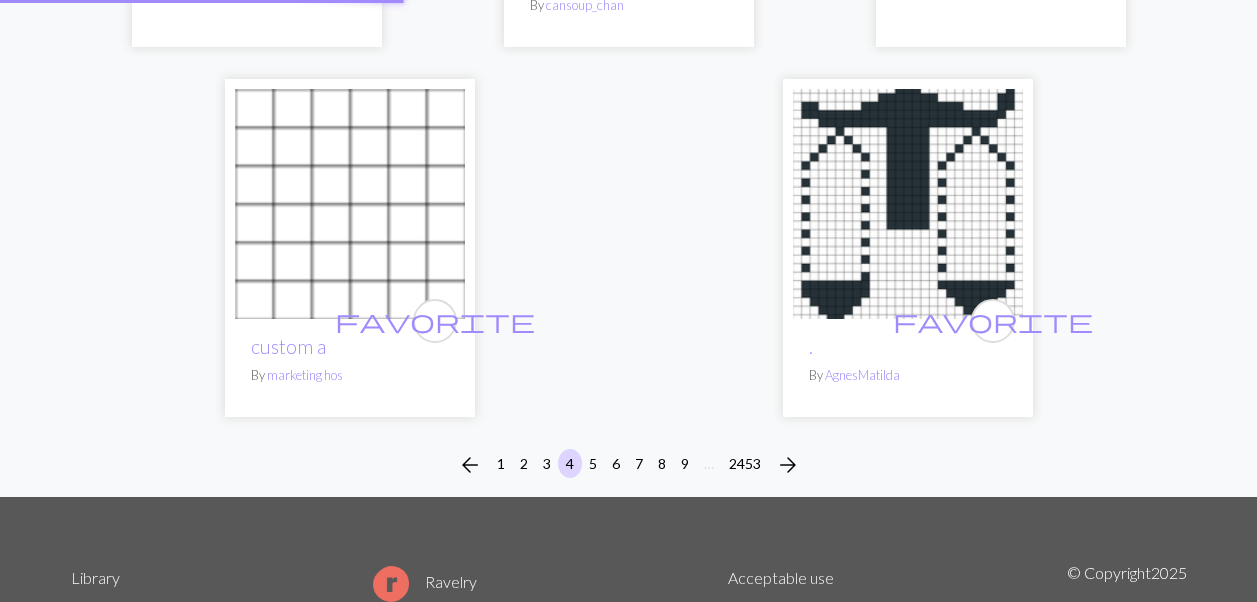 scroll, scrollTop: 0, scrollLeft: 0, axis: both 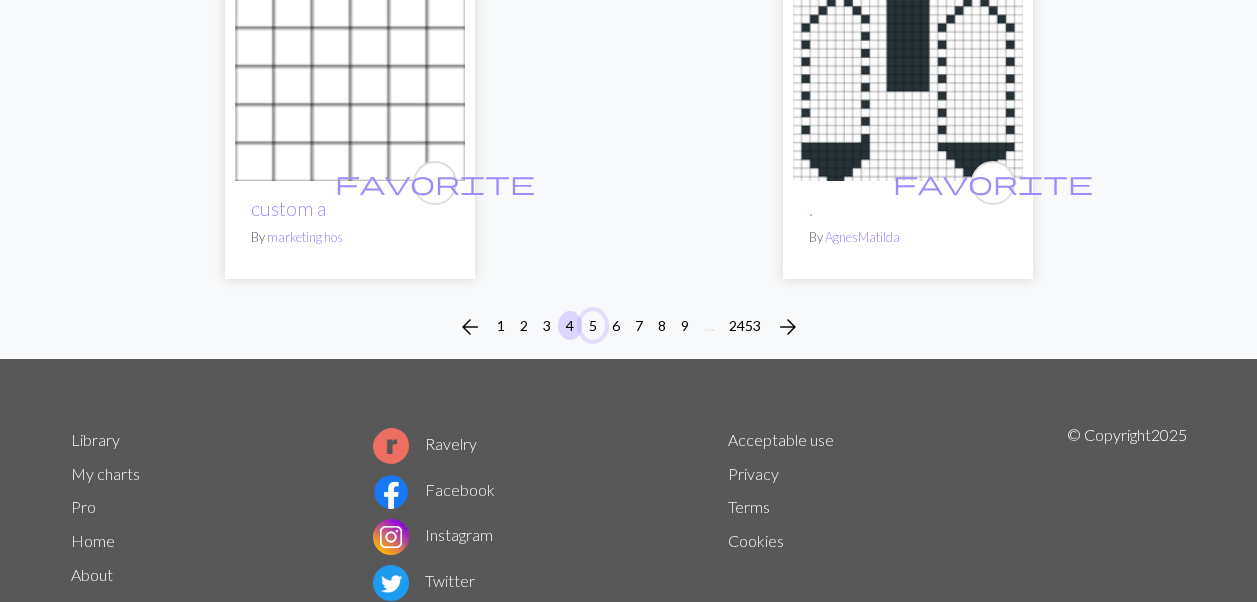 click on "5" at bounding box center (593, 325) 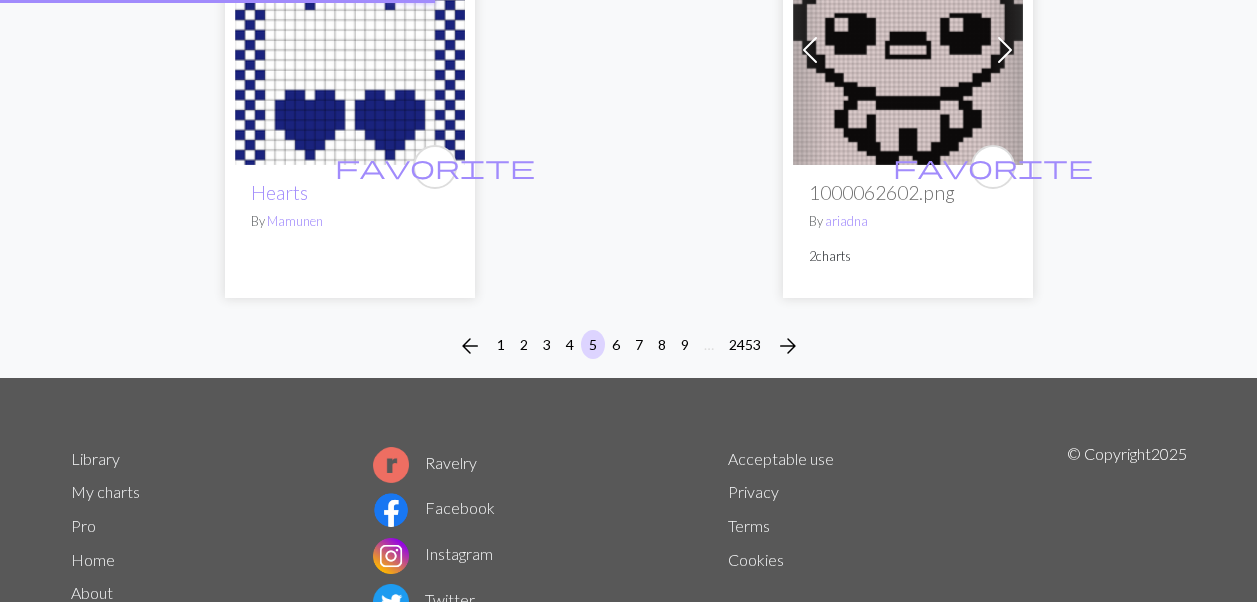 scroll, scrollTop: 0, scrollLeft: 0, axis: both 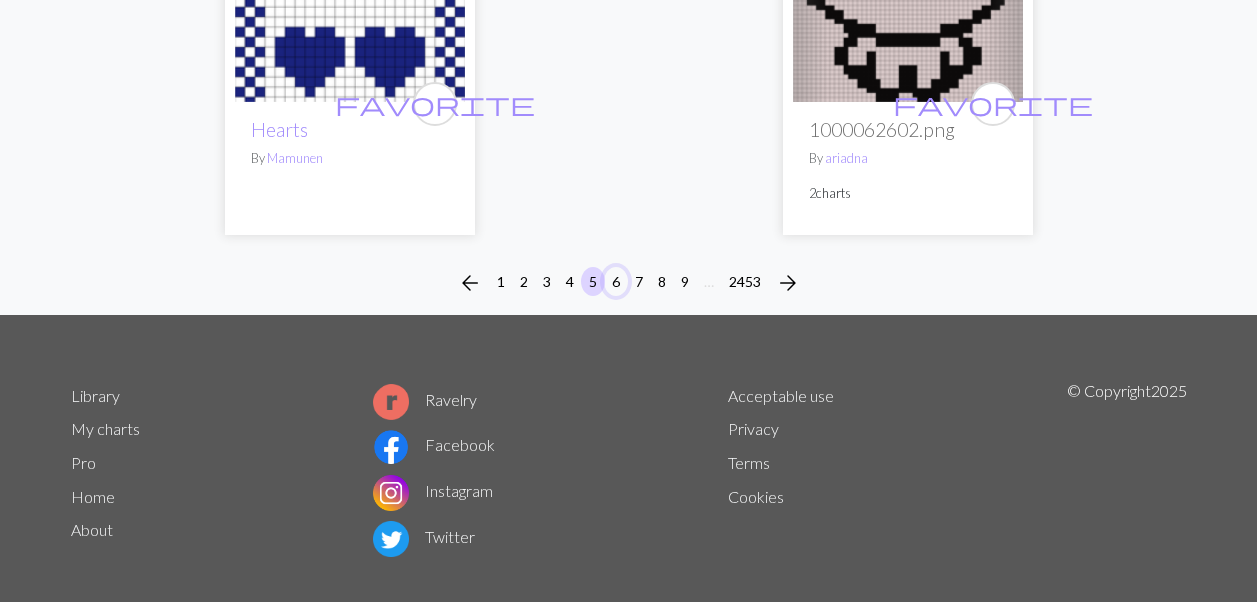 click on "6" at bounding box center [616, 281] 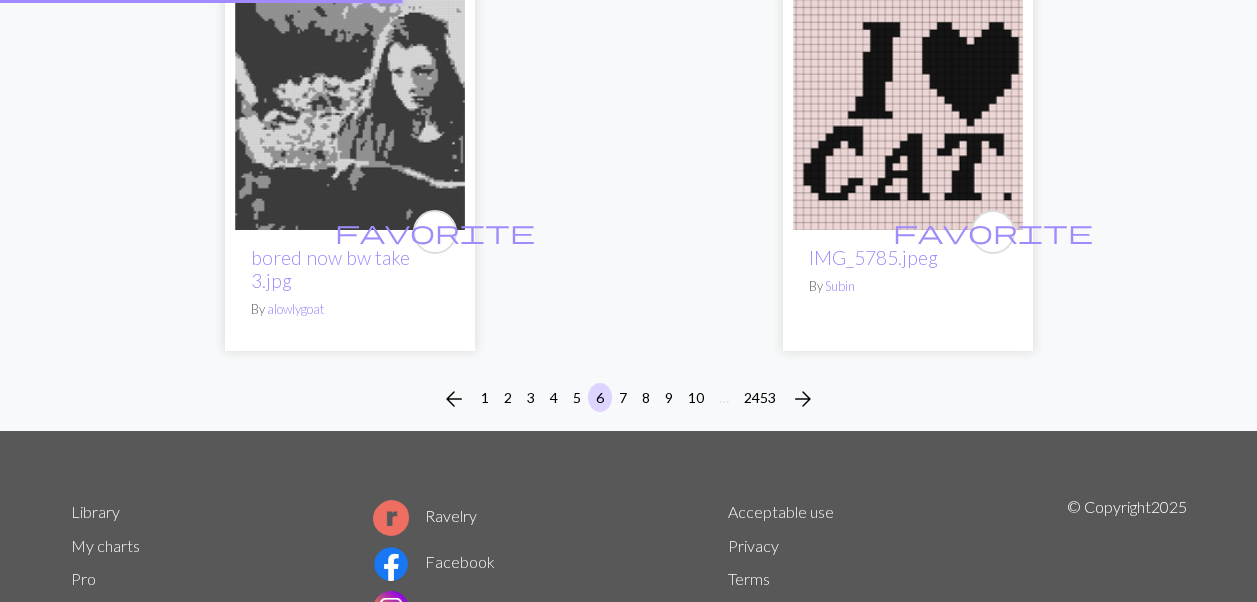 scroll, scrollTop: 0, scrollLeft: 0, axis: both 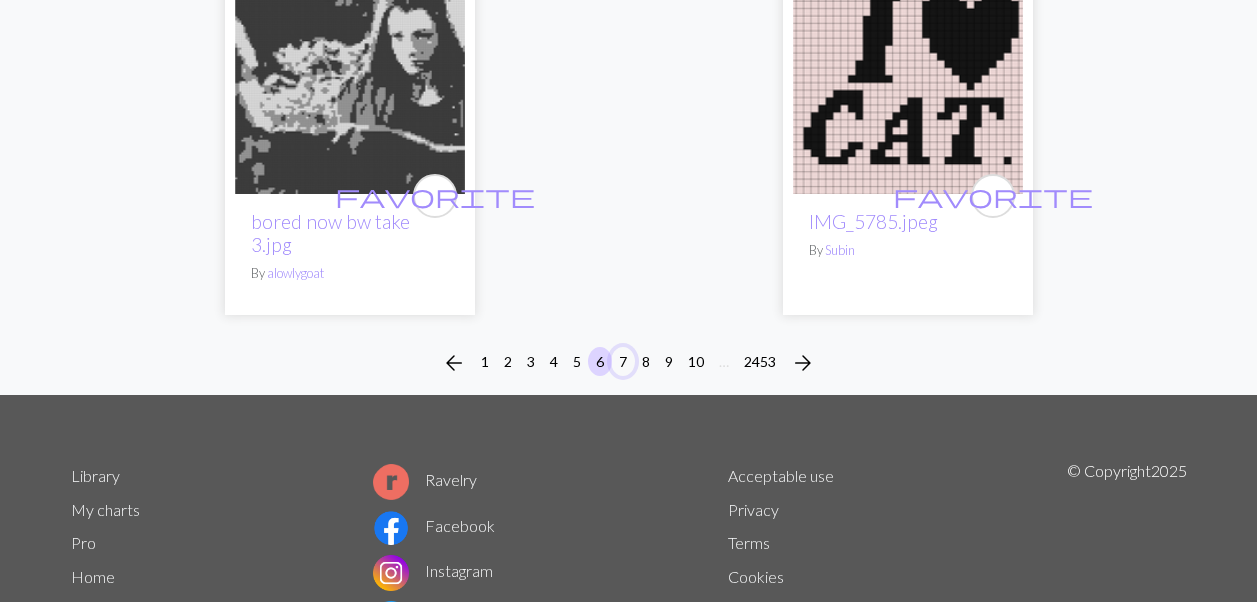 click on "7" at bounding box center [623, 361] 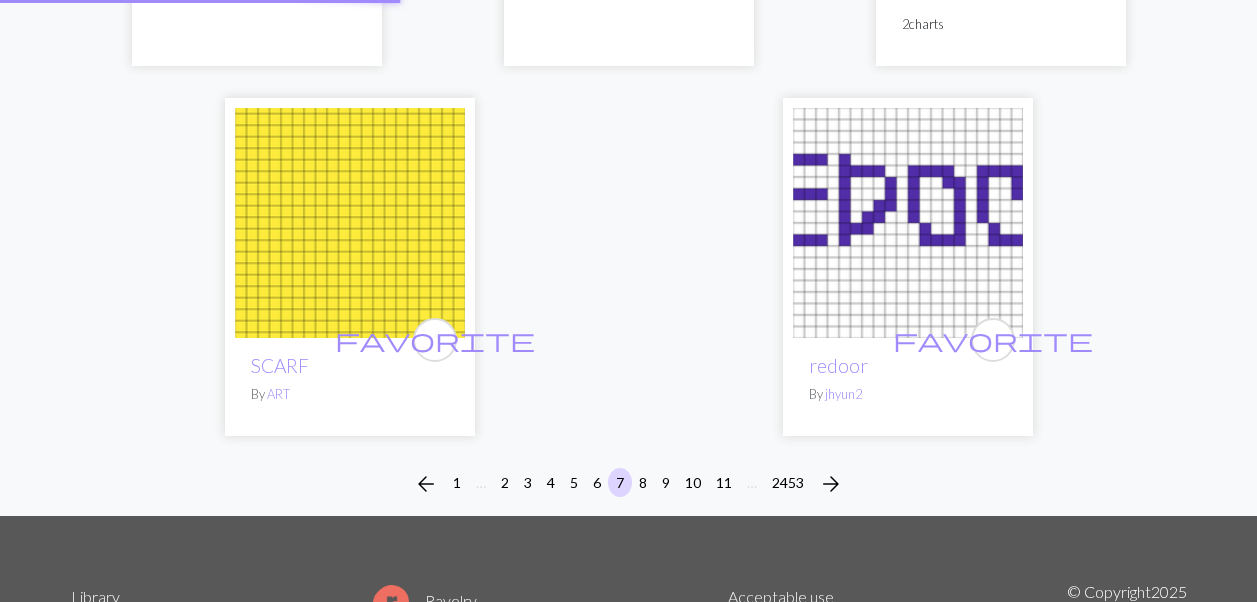 scroll, scrollTop: 0, scrollLeft: 0, axis: both 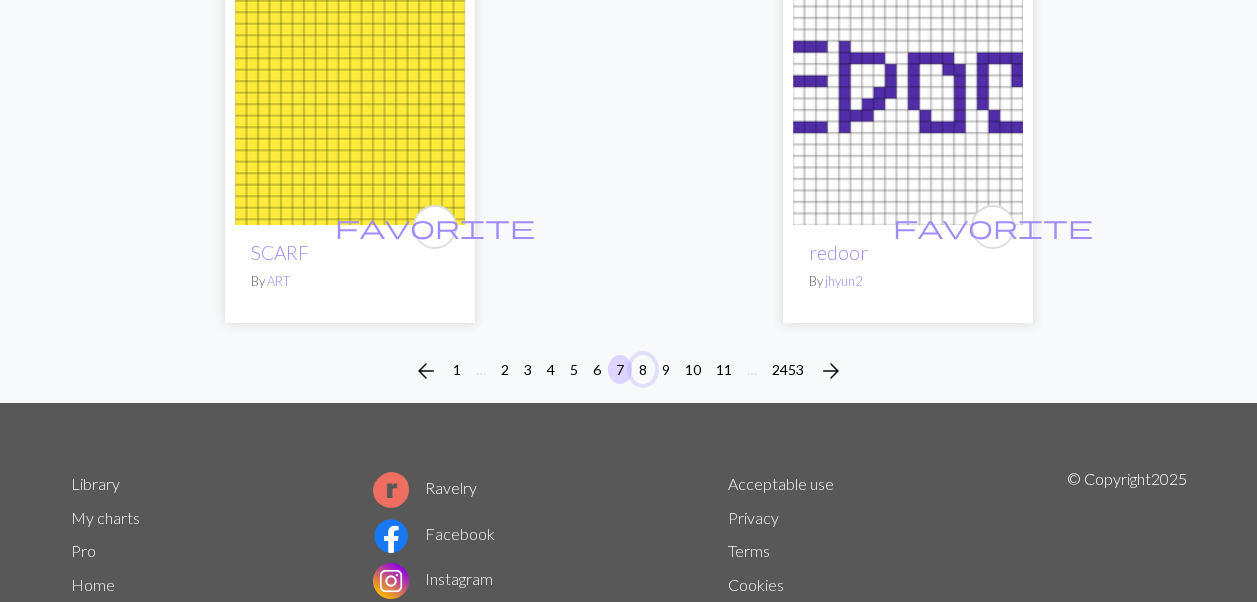 click on "8" at bounding box center (643, 369) 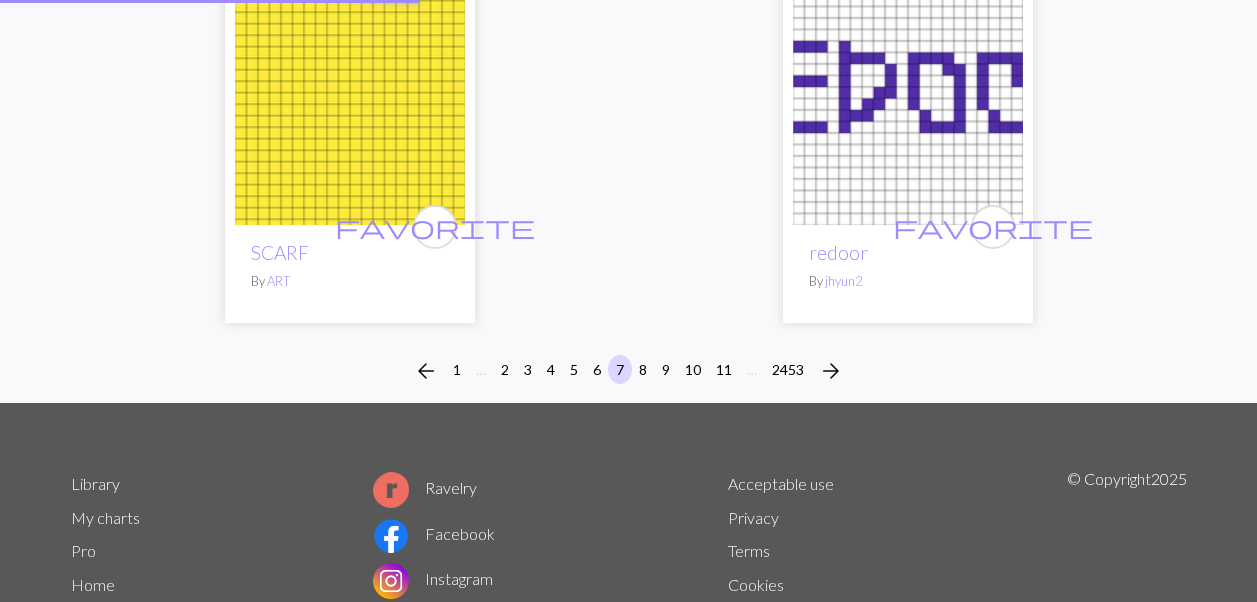 scroll, scrollTop: 0, scrollLeft: 0, axis: both 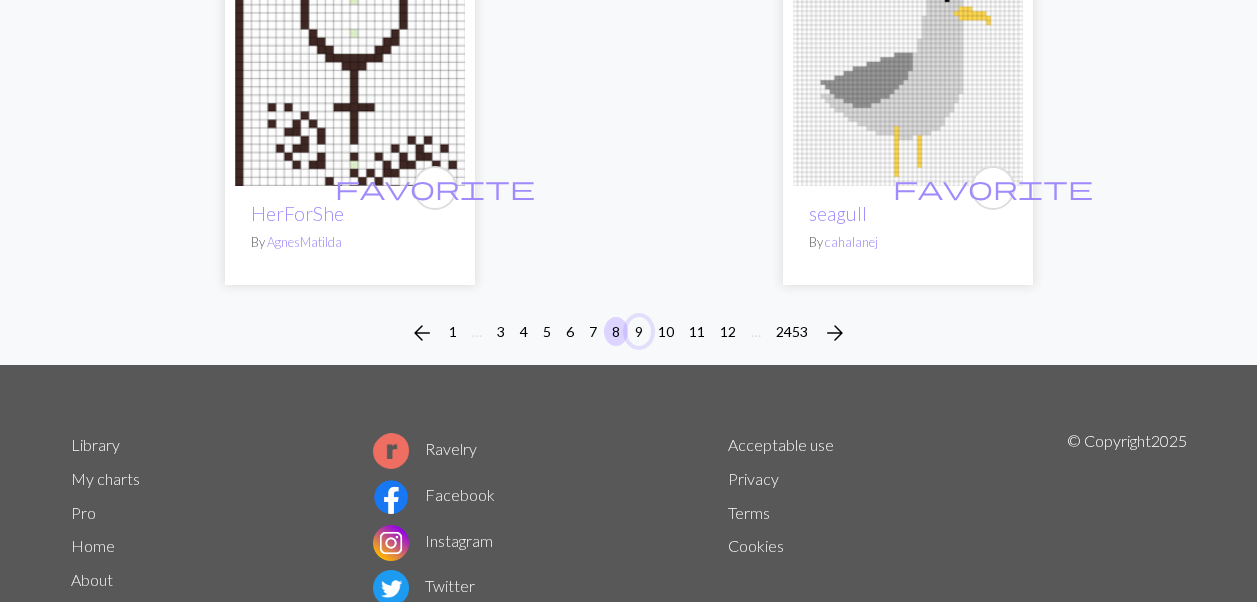 click on "9" at bounding box center (639, 331) 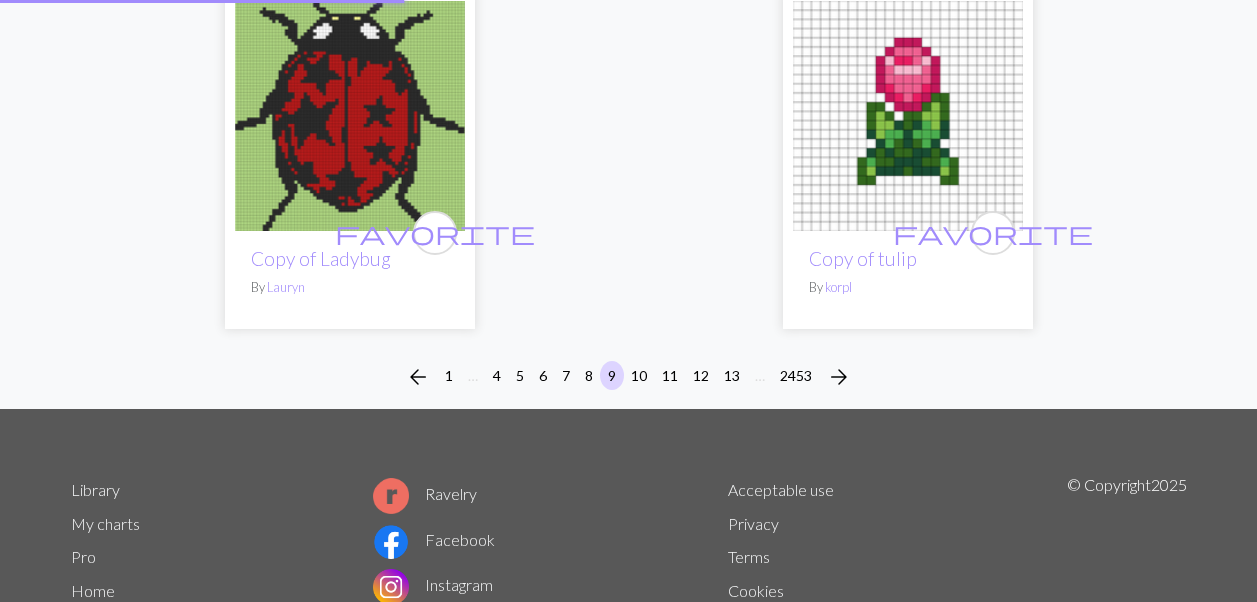 scroll, scrollTop: 0, scrollLeft: 0, axis: both 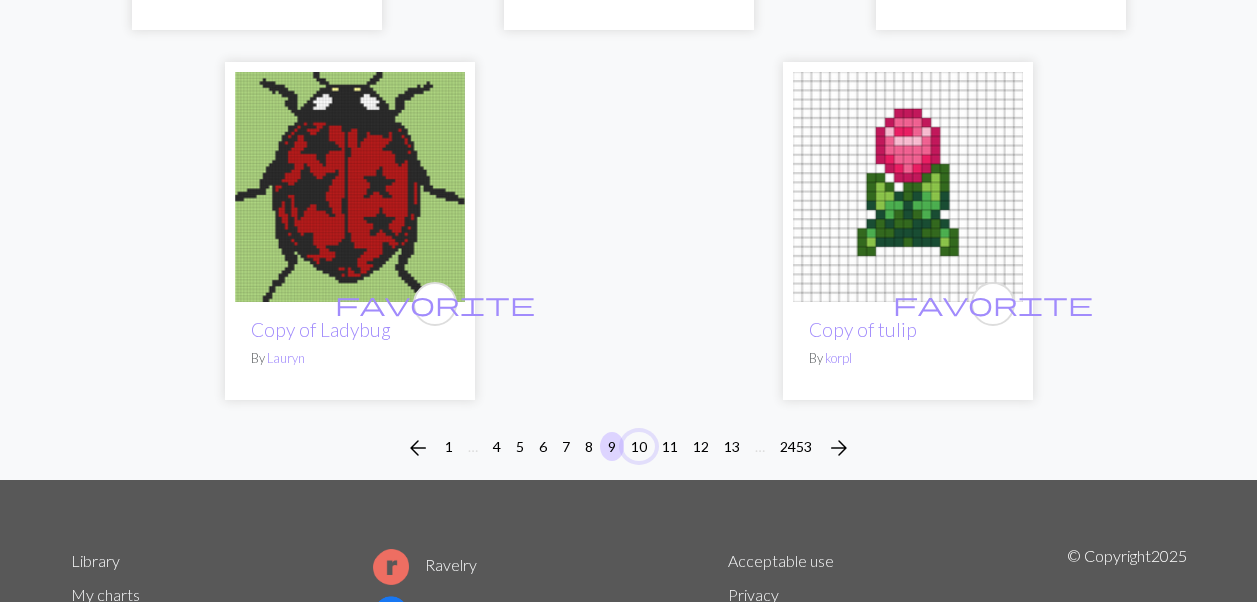 click on "10" at bounding box center (639, 446) 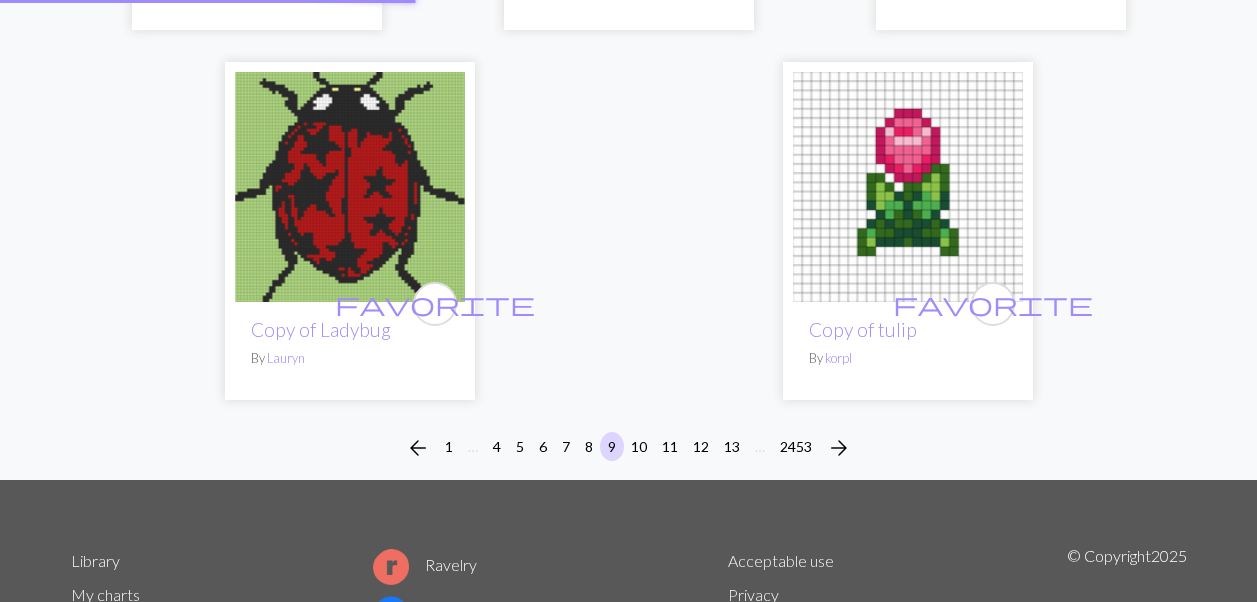 scroll, scrollTop: 0, scrollLeft: 0, axis: both 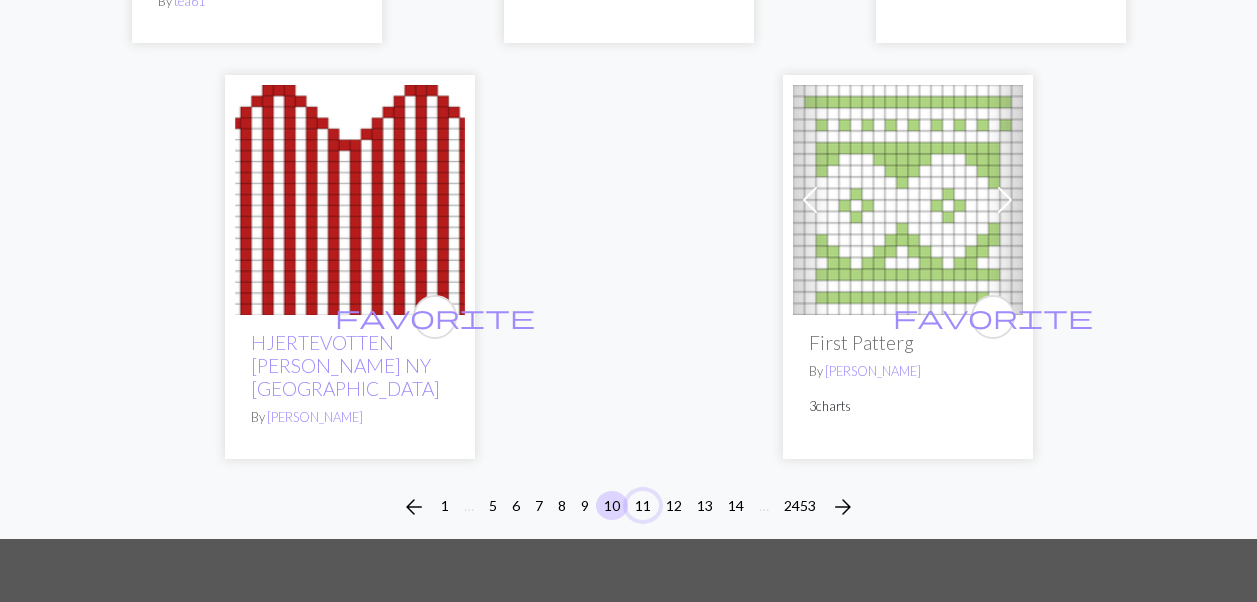 click on "11" at bounding box center [643, 505] 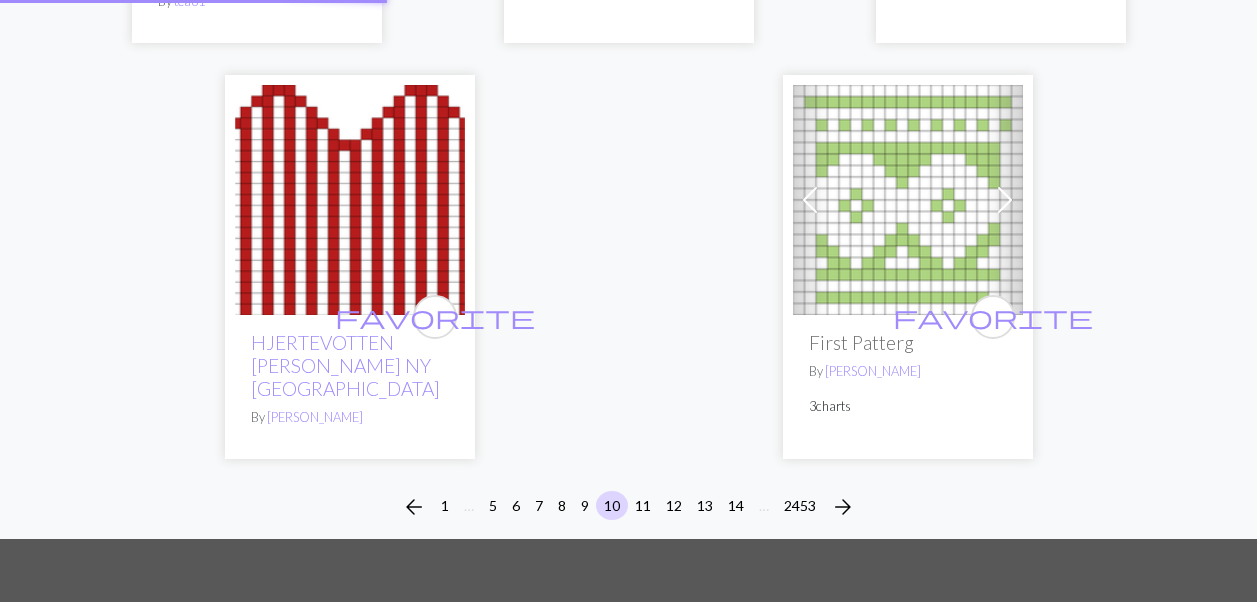 scroll, scrollTop: 0, scrollLeft: 0, axis: both 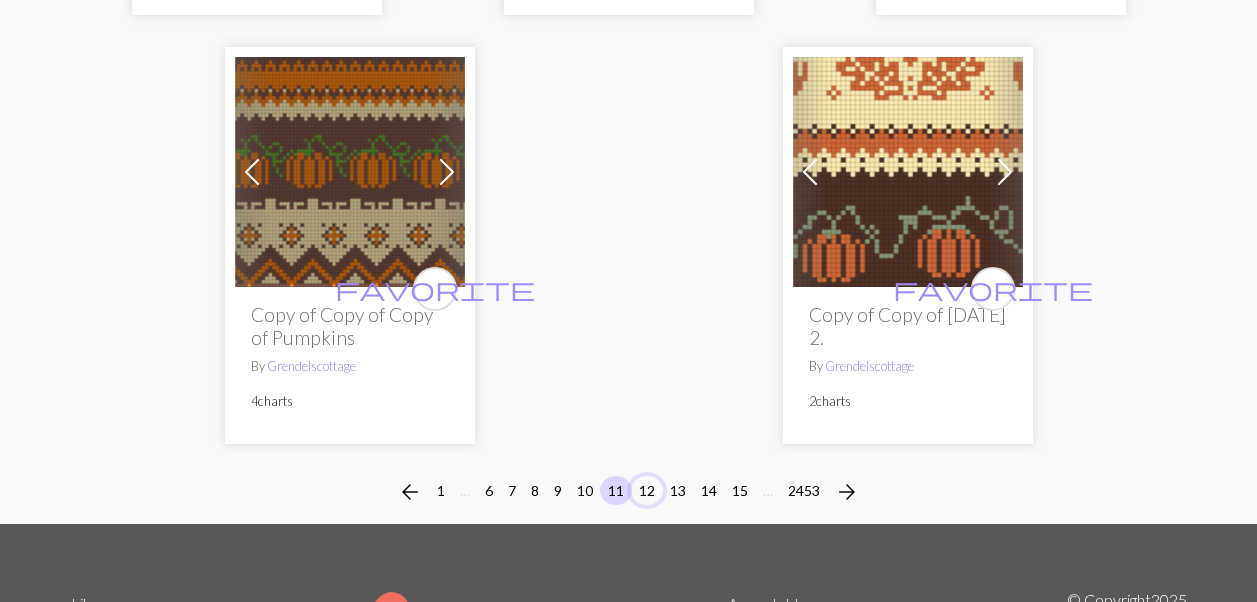 click on "12" at bounding box center (647, 490) 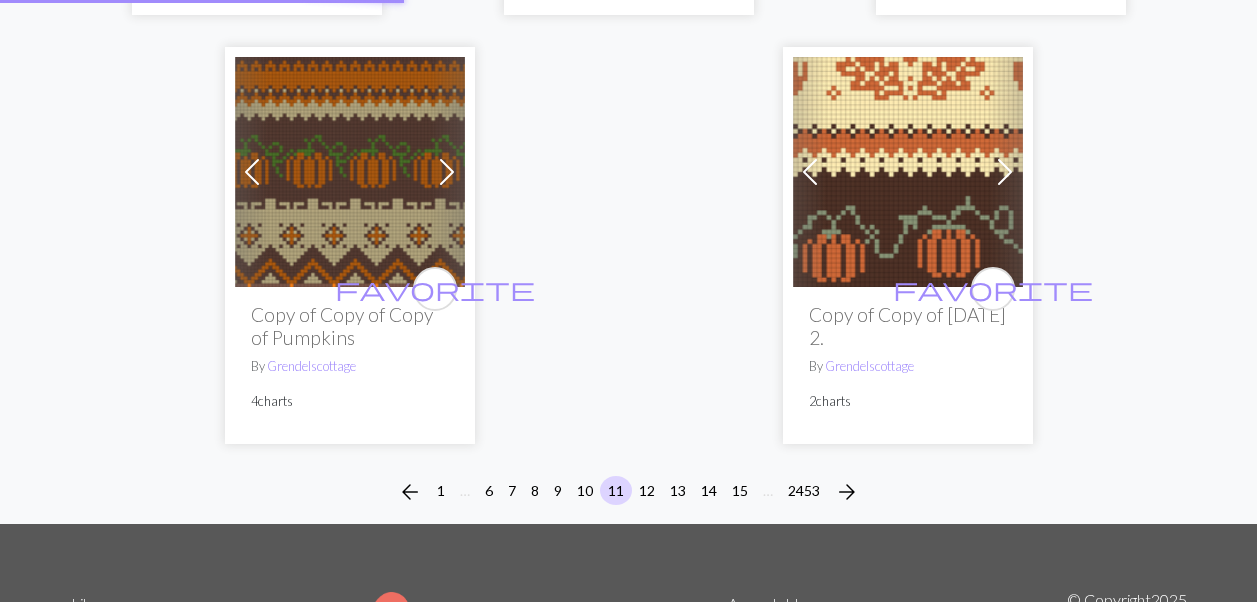 scroll, scrollTop: 0, scrollLeft: 0, axis: both 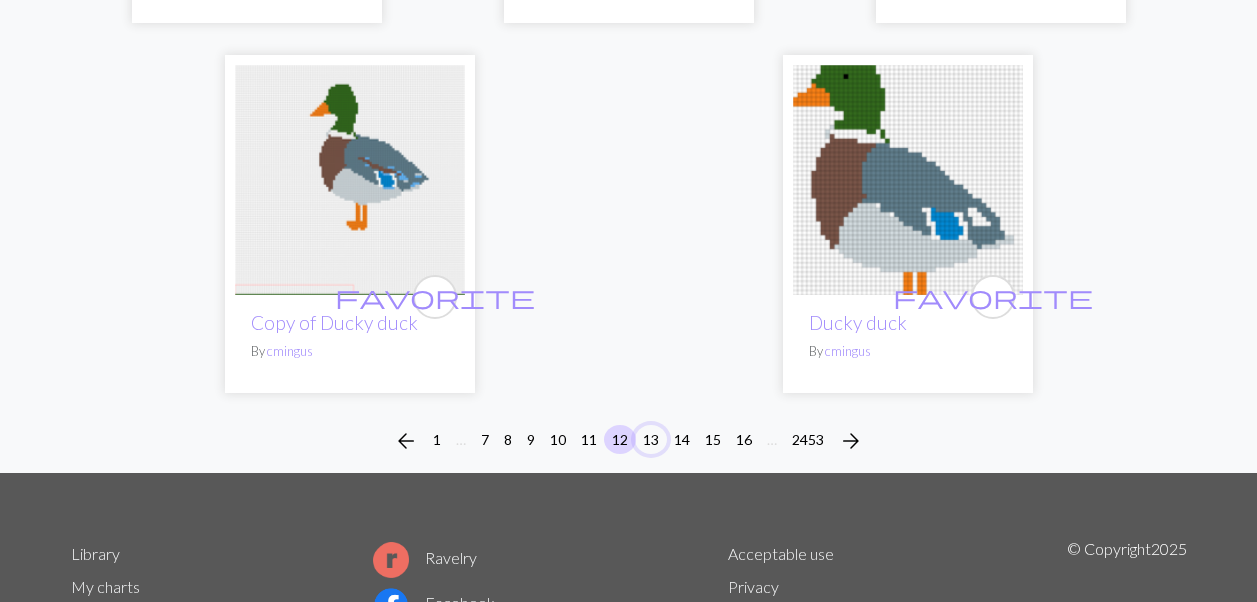click on "13" at bounding box center (651, 439) 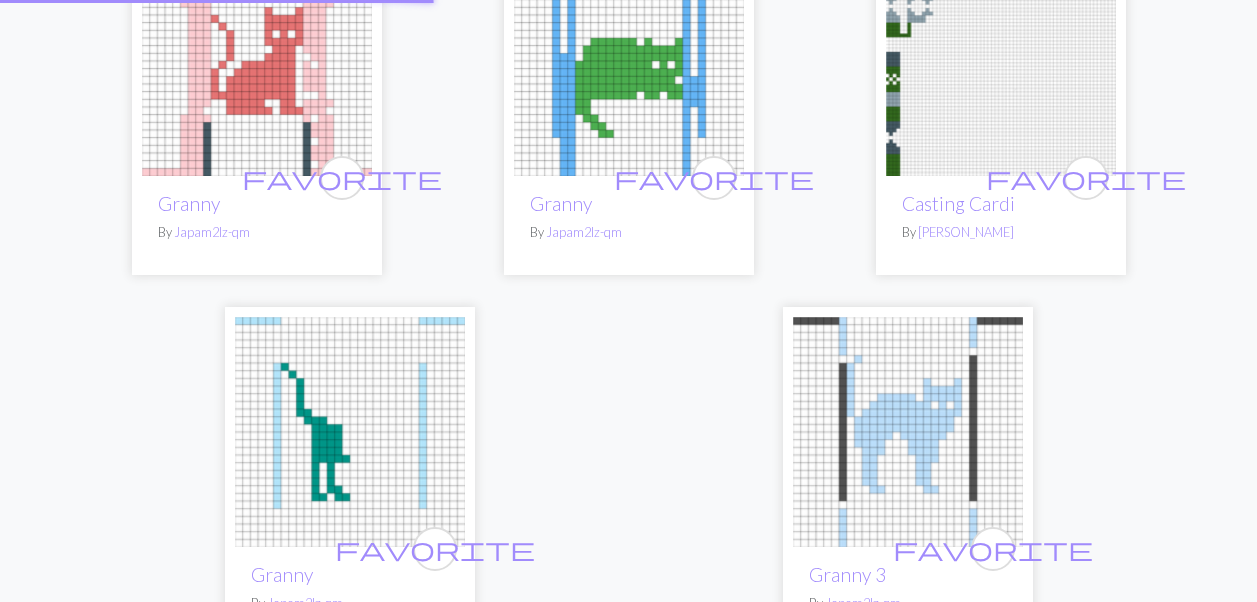 scroll, scrollTop: 0, scrollLeft: 0, axis: both 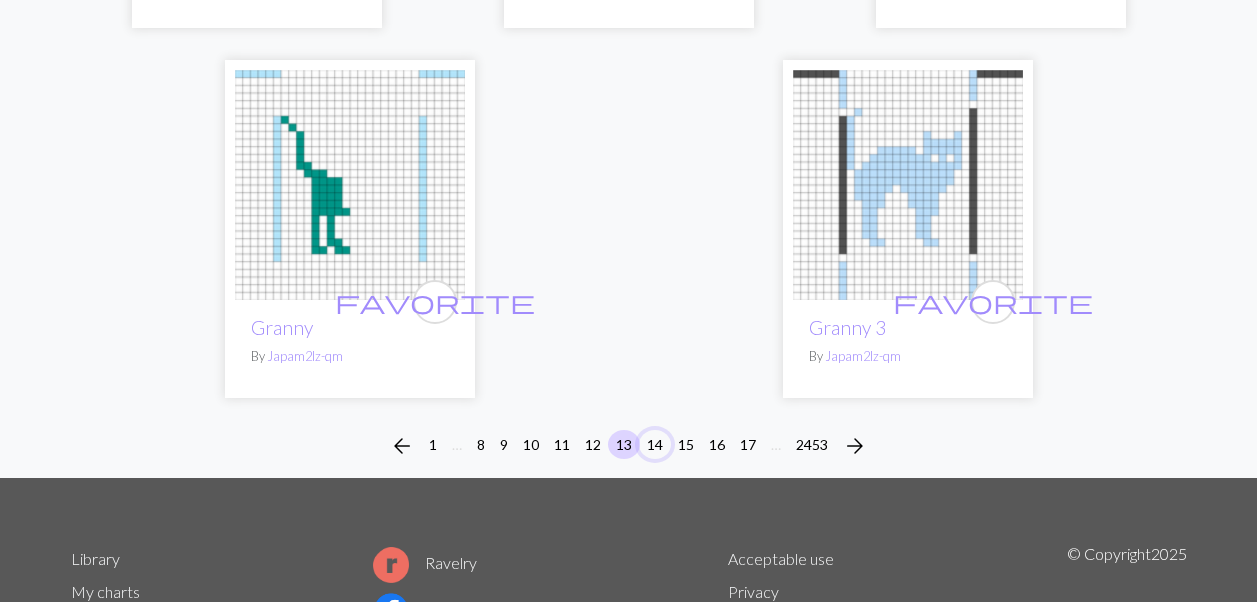 click on "14" at bounding box center [655, 444] 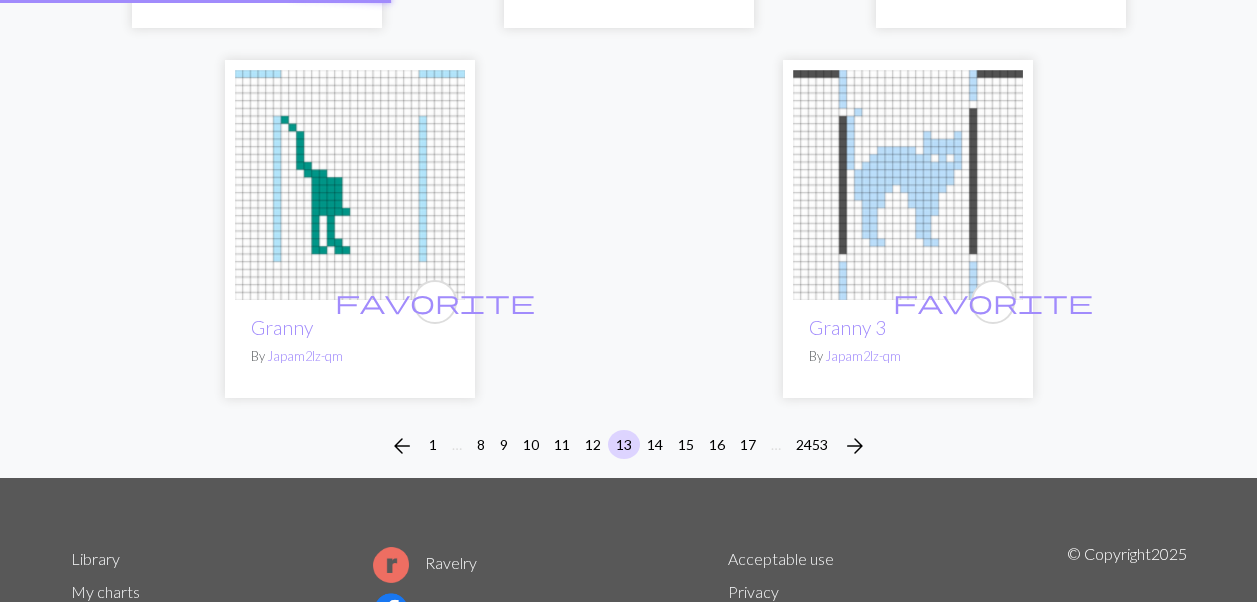 scroll, scrollTop: 0, scrollLeft: 0, axis: both 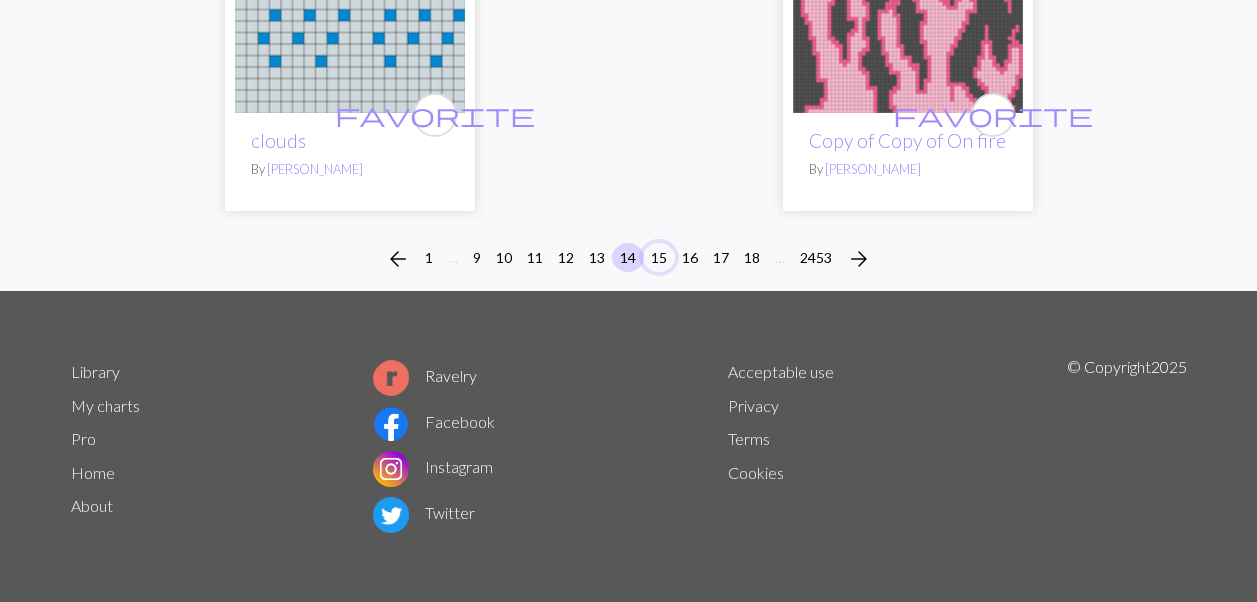 click on "15" at bounding box center (659, 257) 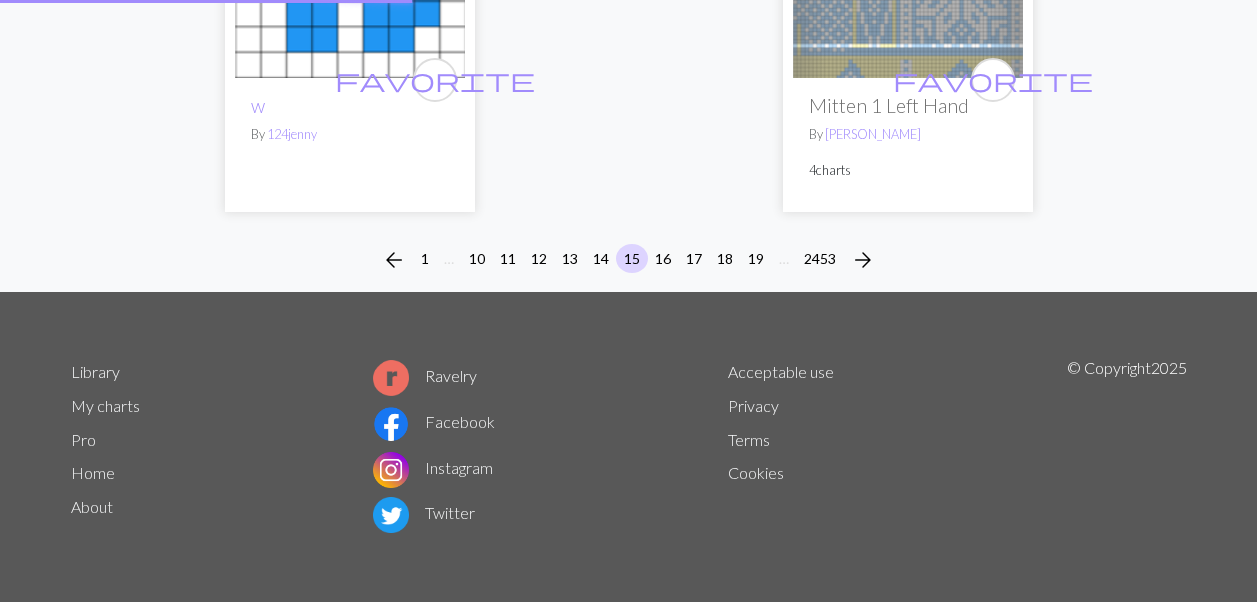 scroll, scrollTop: 0, scrollLeft: 0, axis: both 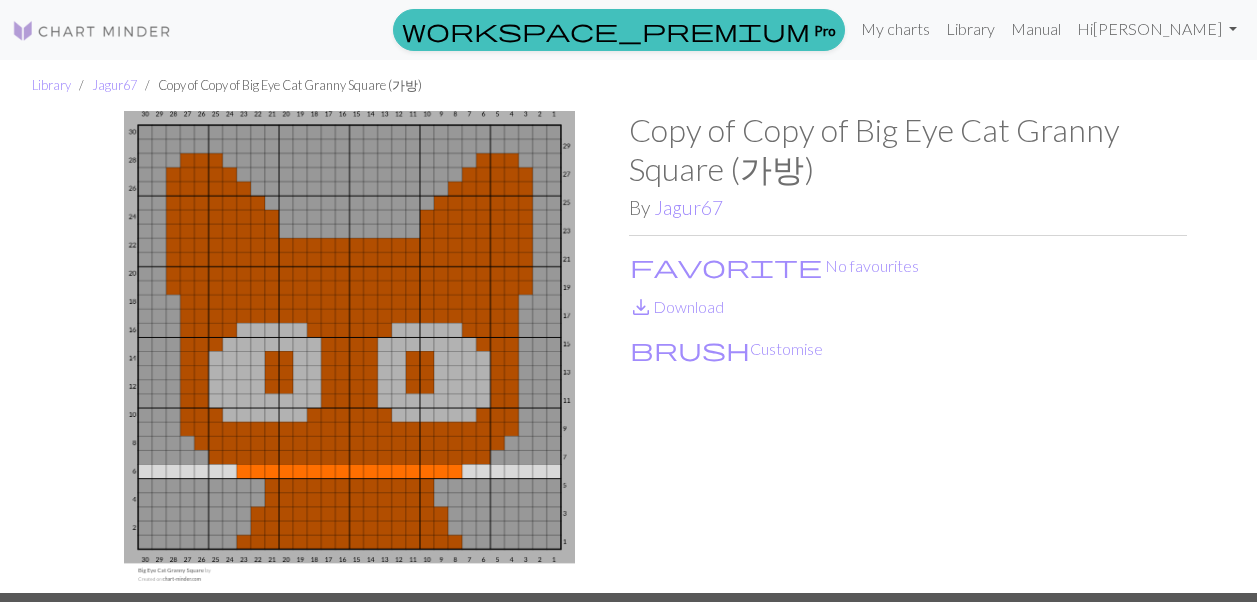 click at bounding box center (350, 352) 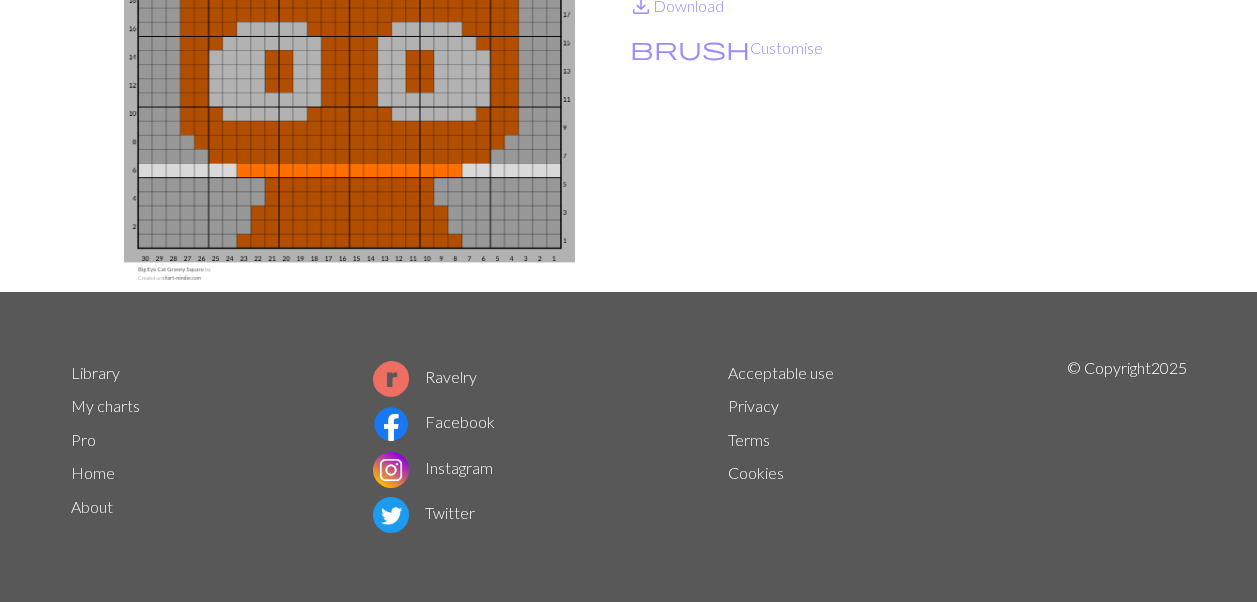 scroll, scrollTop: 0, scrollLeft: 0, axis: both 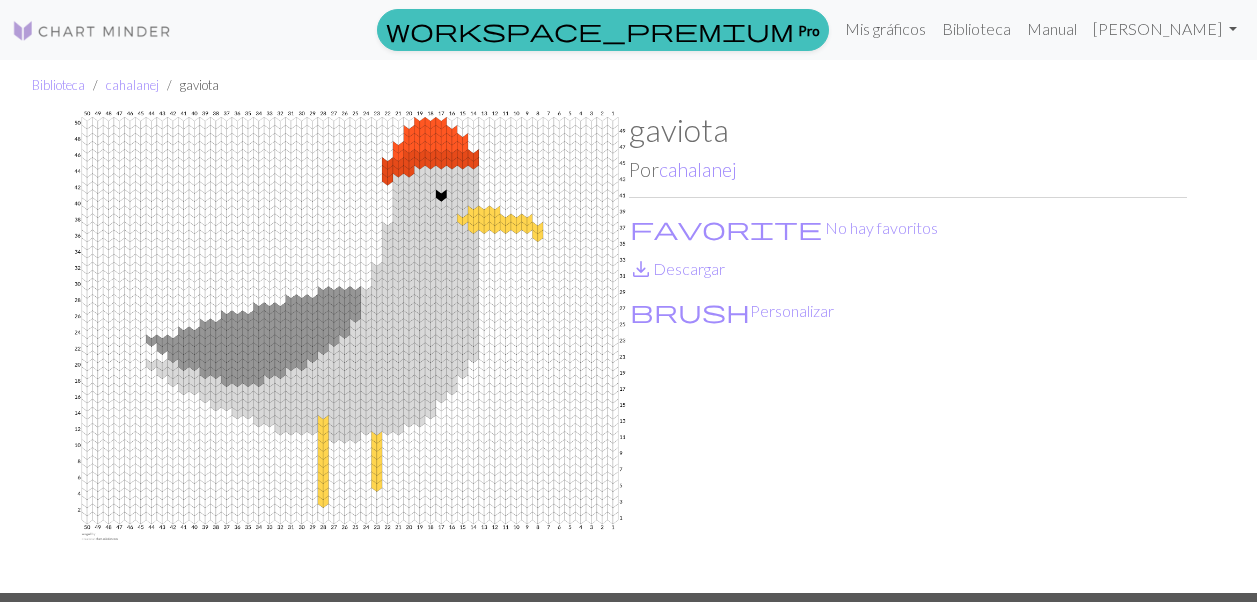 click at bounding box center [350, 352] 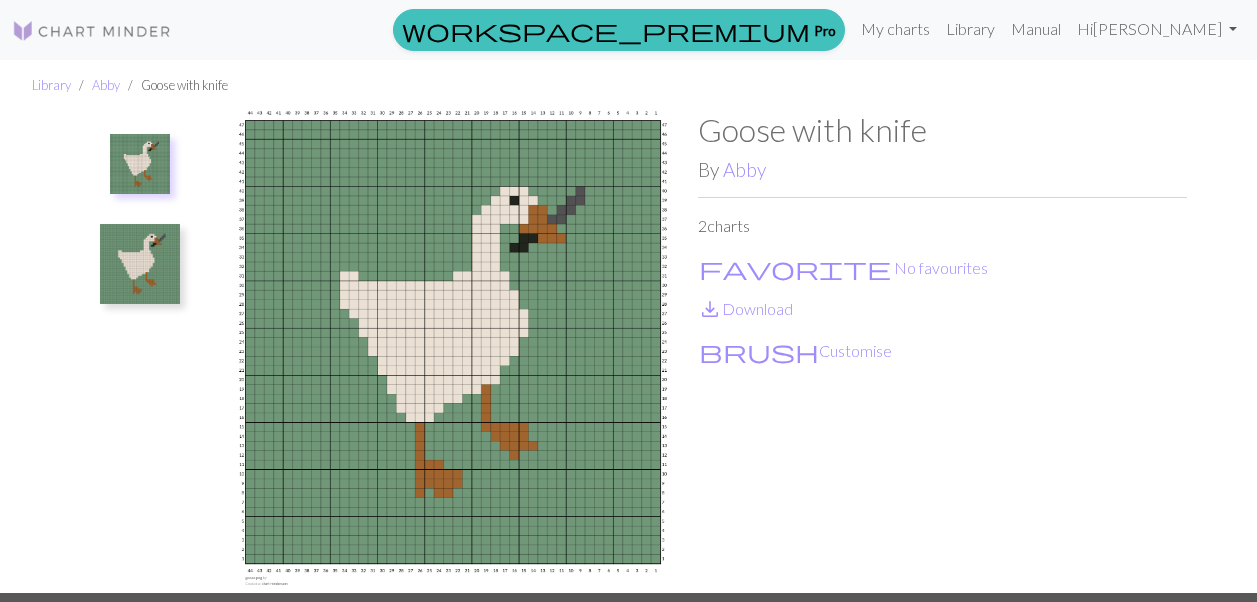 scroll, scrollTop: 0, scrollLeft: 0, axis: both 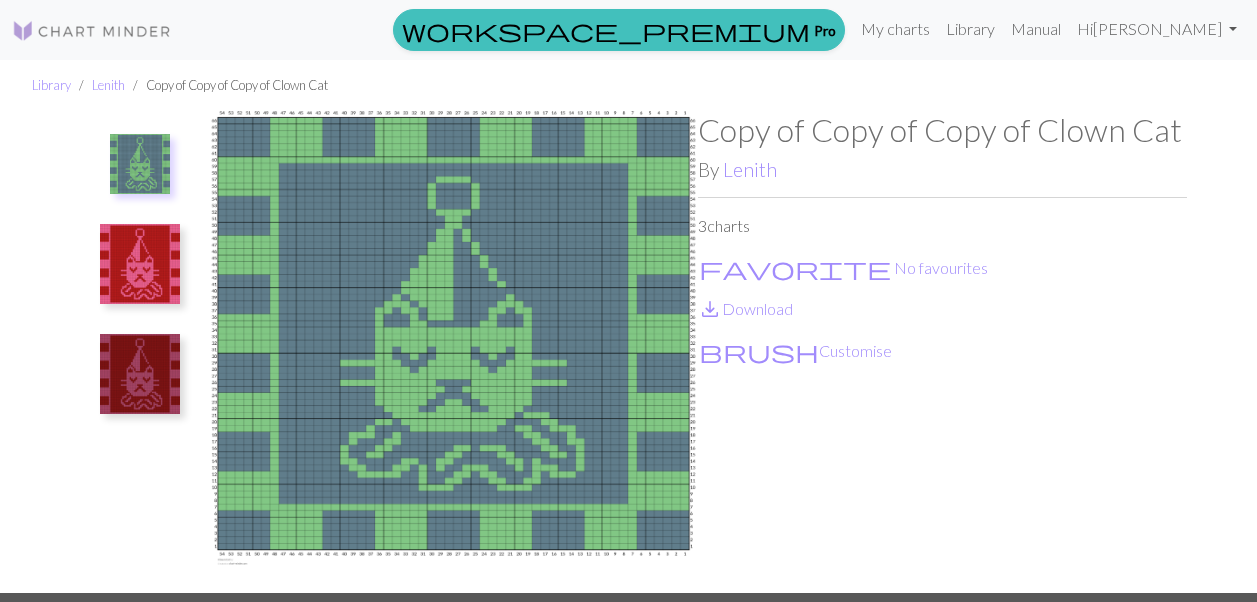 click at bounding box center (140, 264) 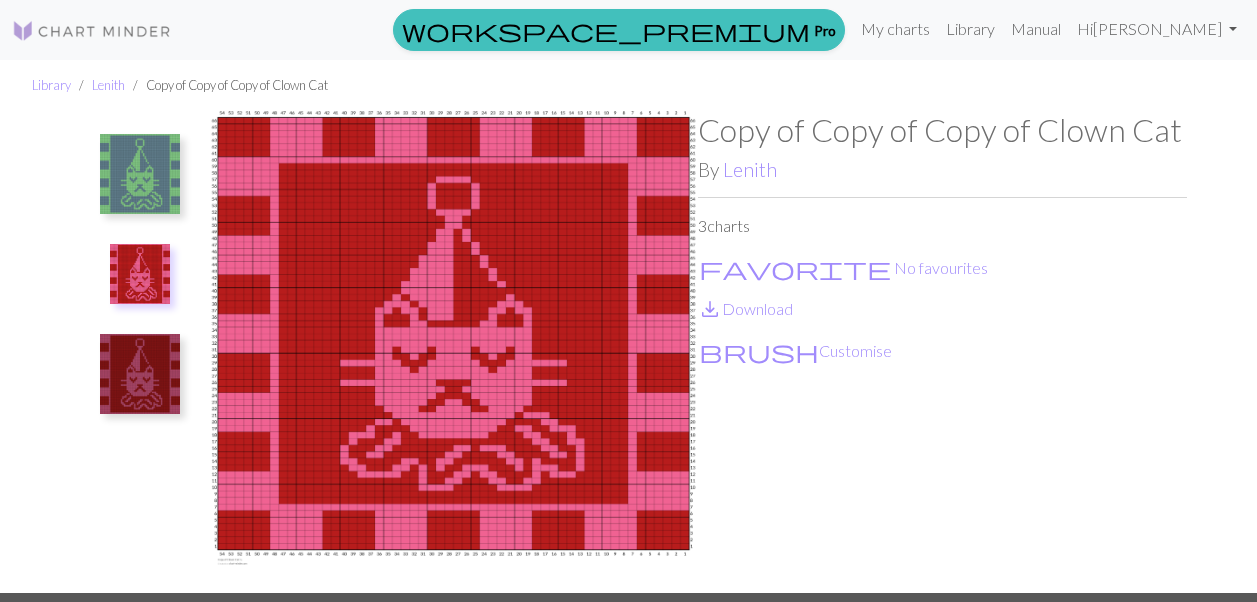 click at bounding box center [140, 374] 